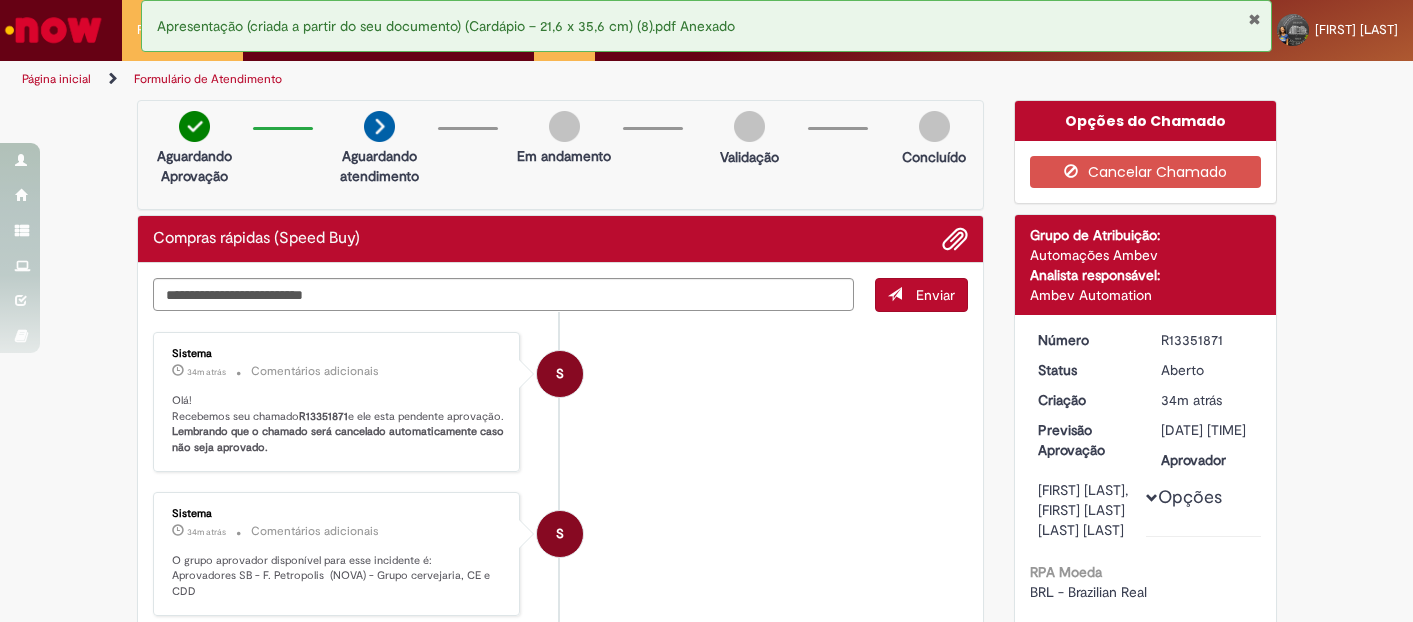 scroll, scrollTop: 0, scrollLeft: 0, axis: both 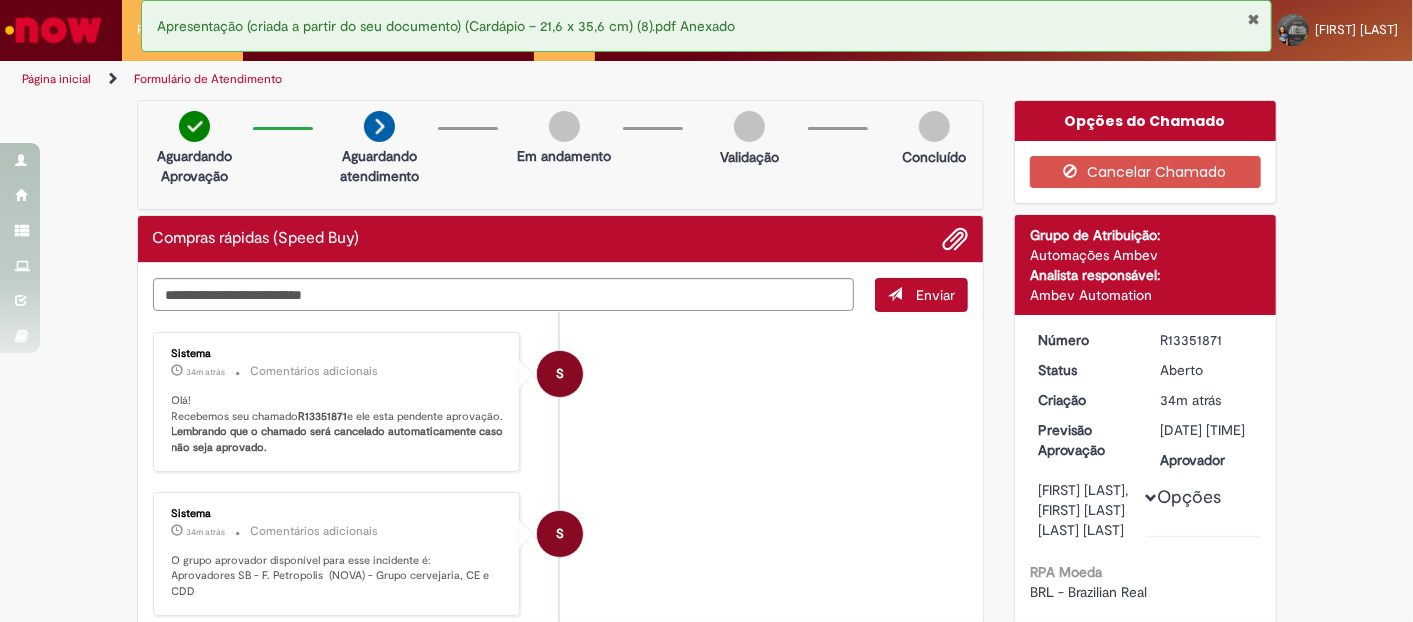 drag, startPoint x: 67, startPoint y: 27, endPoint x: 79, endPoint y: 0, distance: 29.546574 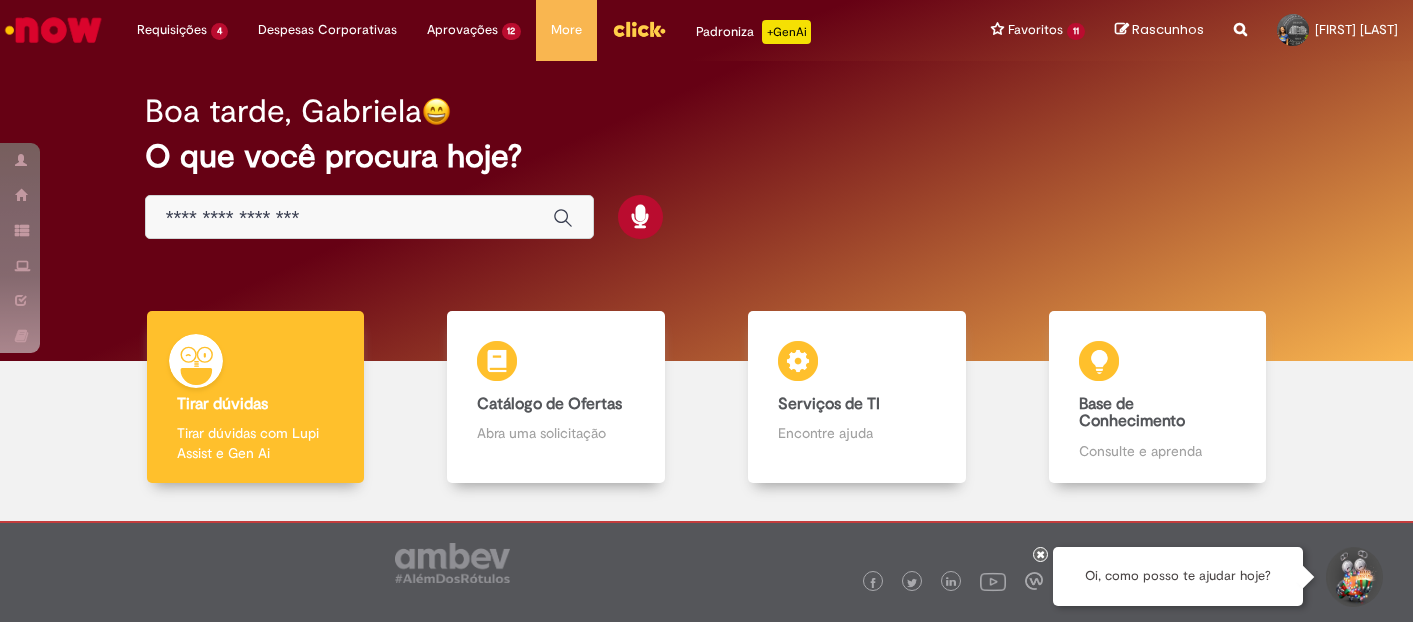 scroll, scrollTop: 0, scrollLeft: 0, axis: both 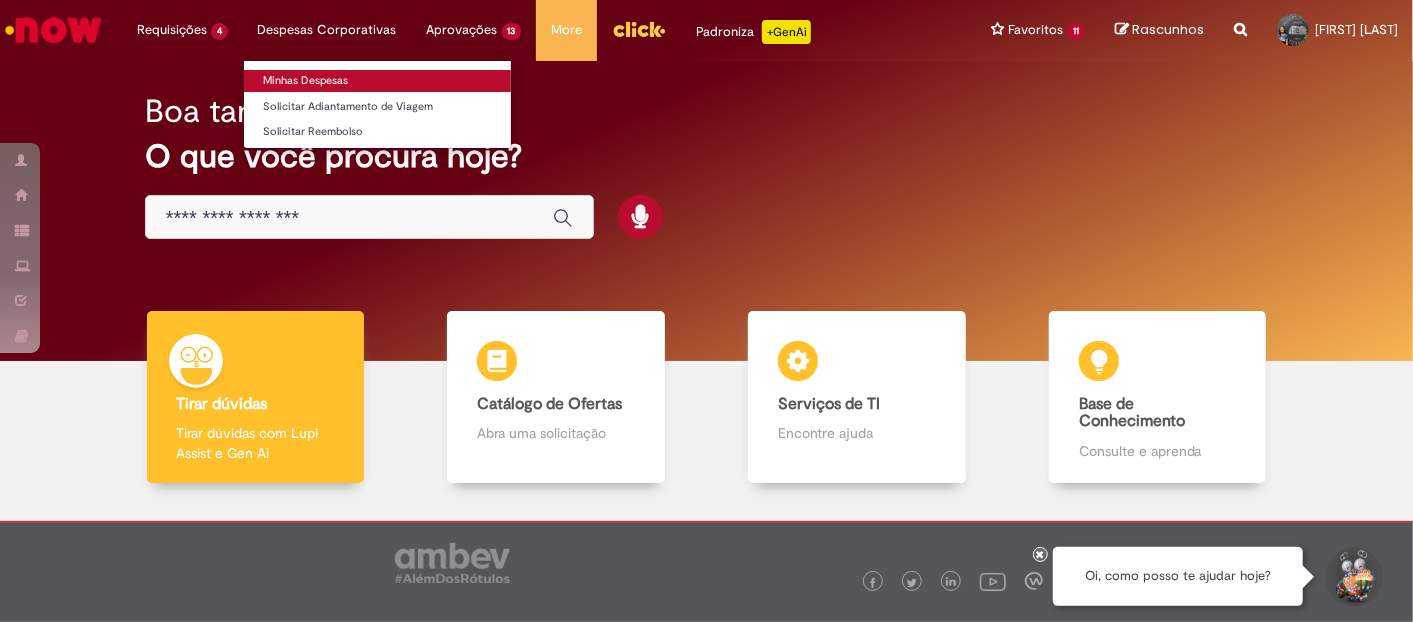 click on "Minhas Despesas" at bounding box center [377, 81] 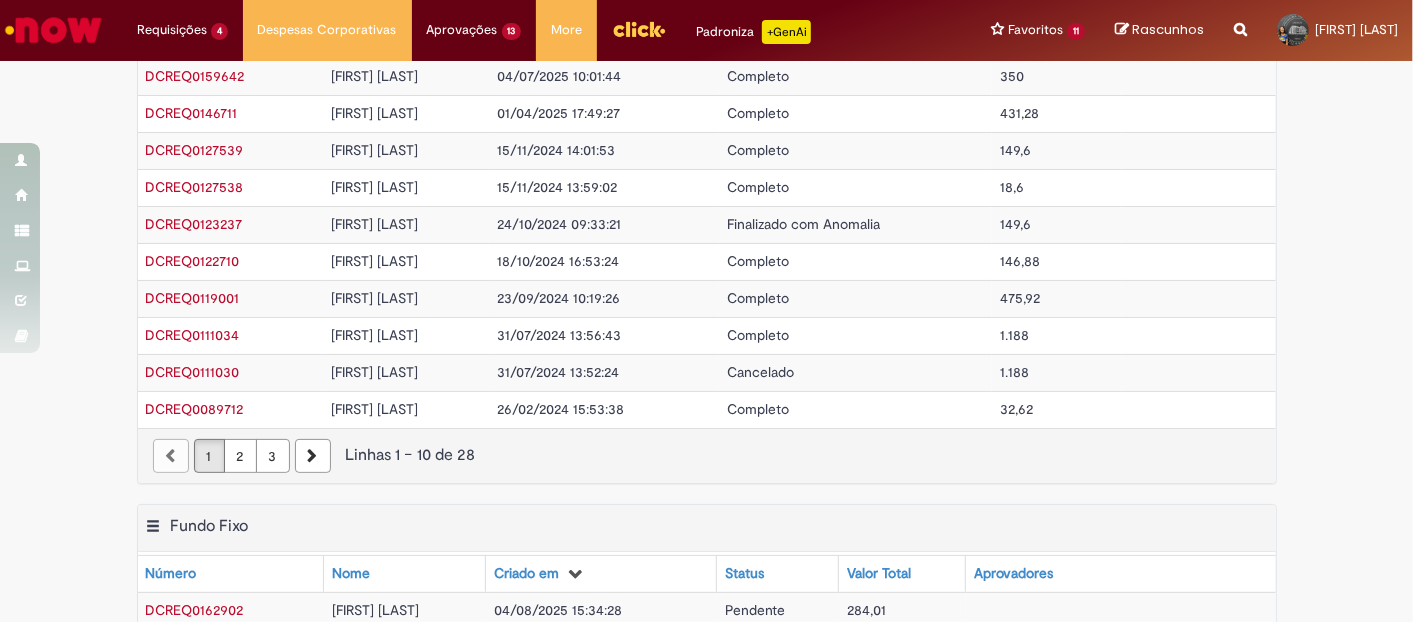 scroll, scrollTop: 222, scrollLeft: 0, axis: vertical 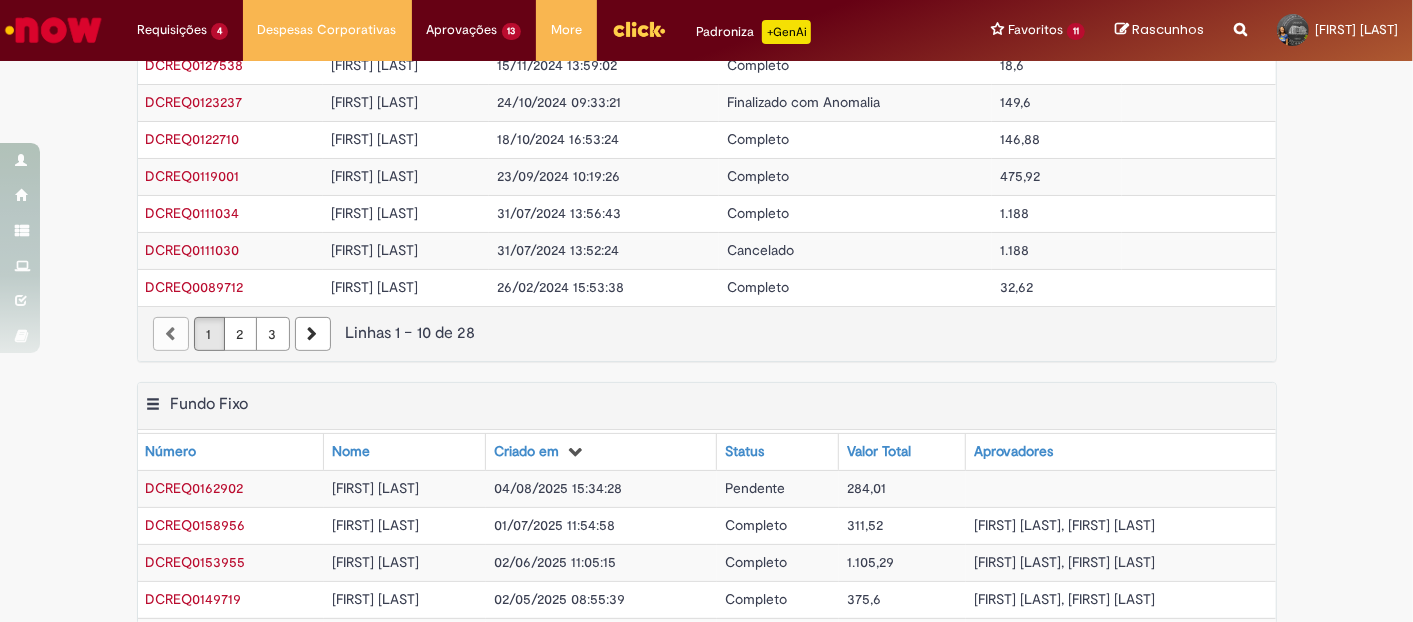click on "284,01" at bounding box center (866, 488) 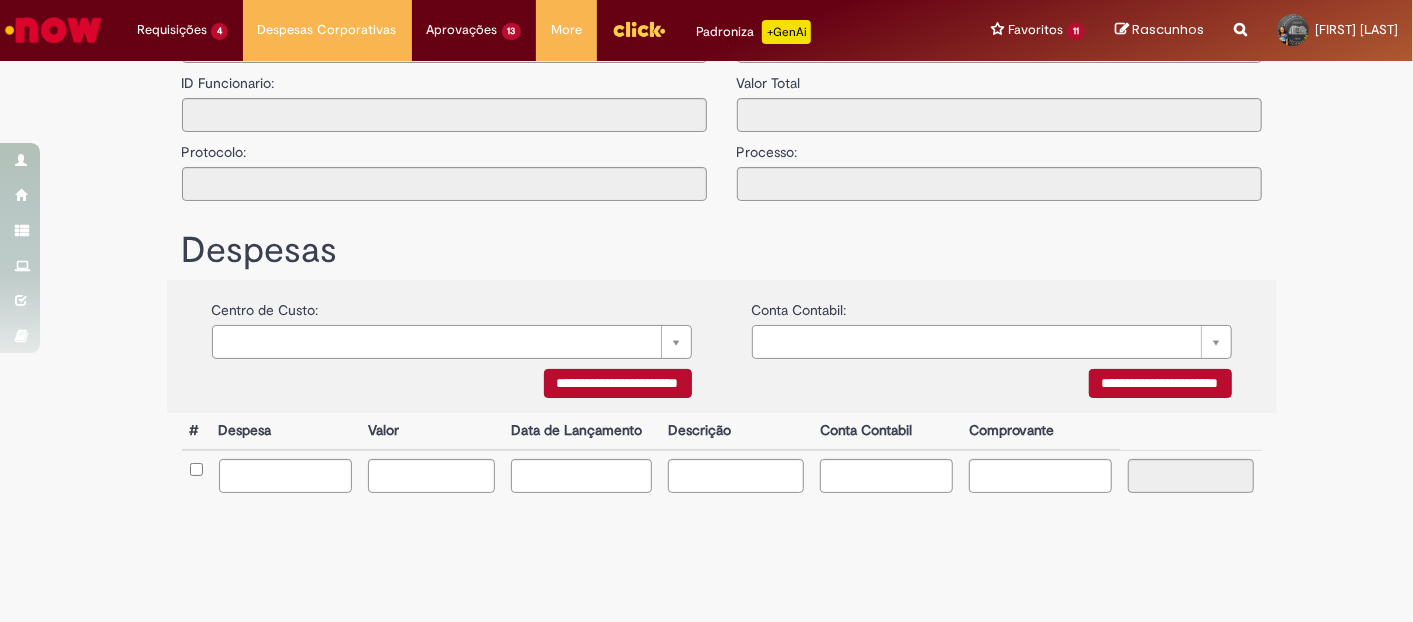 type on "**********" 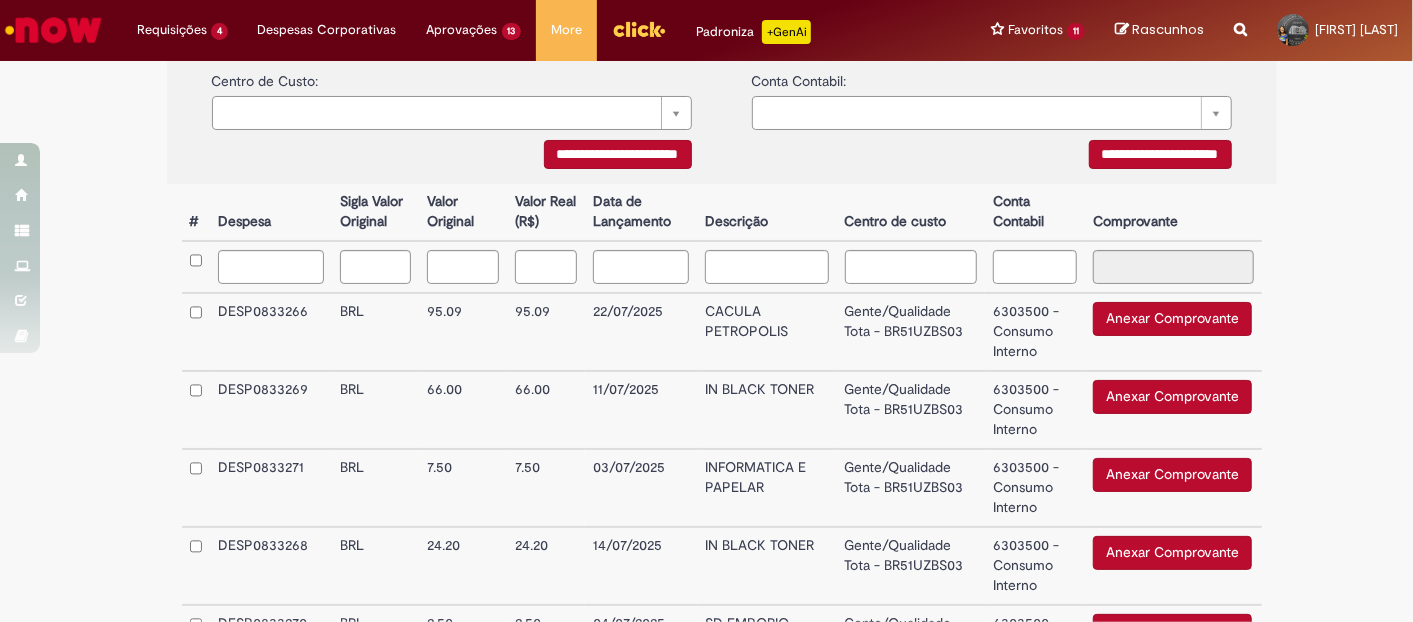 scroll, scrollTop: 555, scrollLeft: 0, axis: vertical 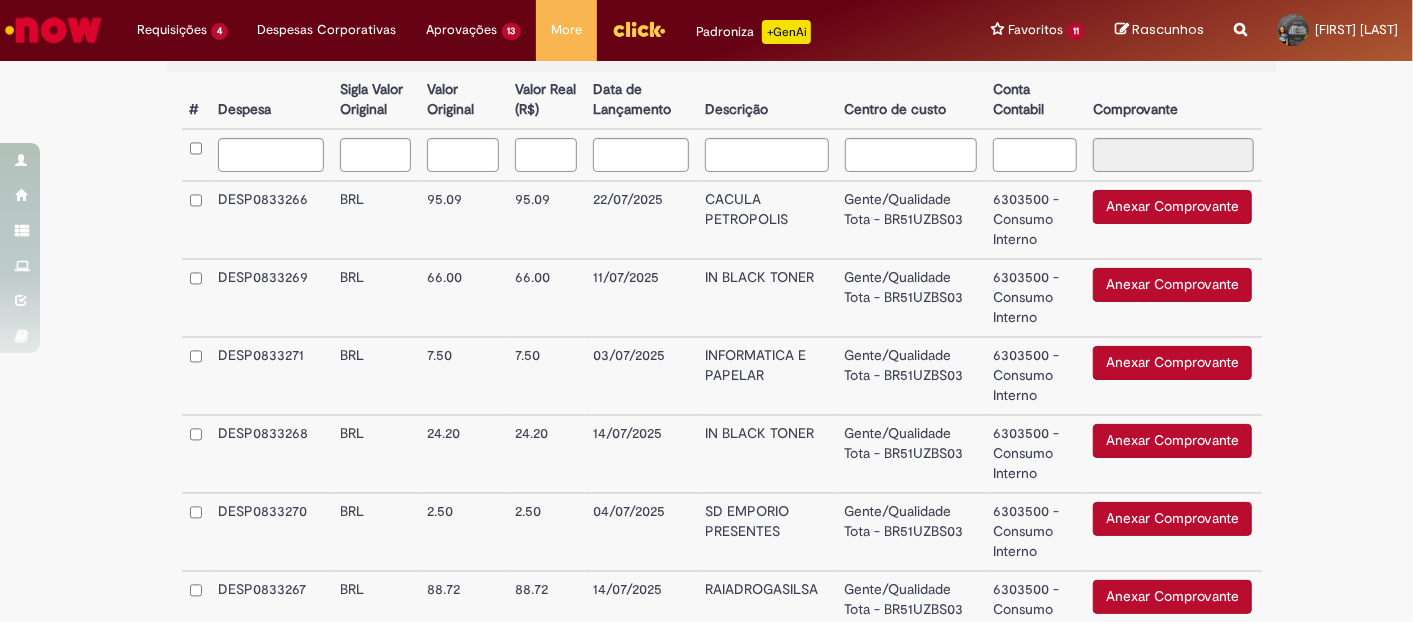click on "CACULA PETROPOLIS" at bounding box center (767, 220) 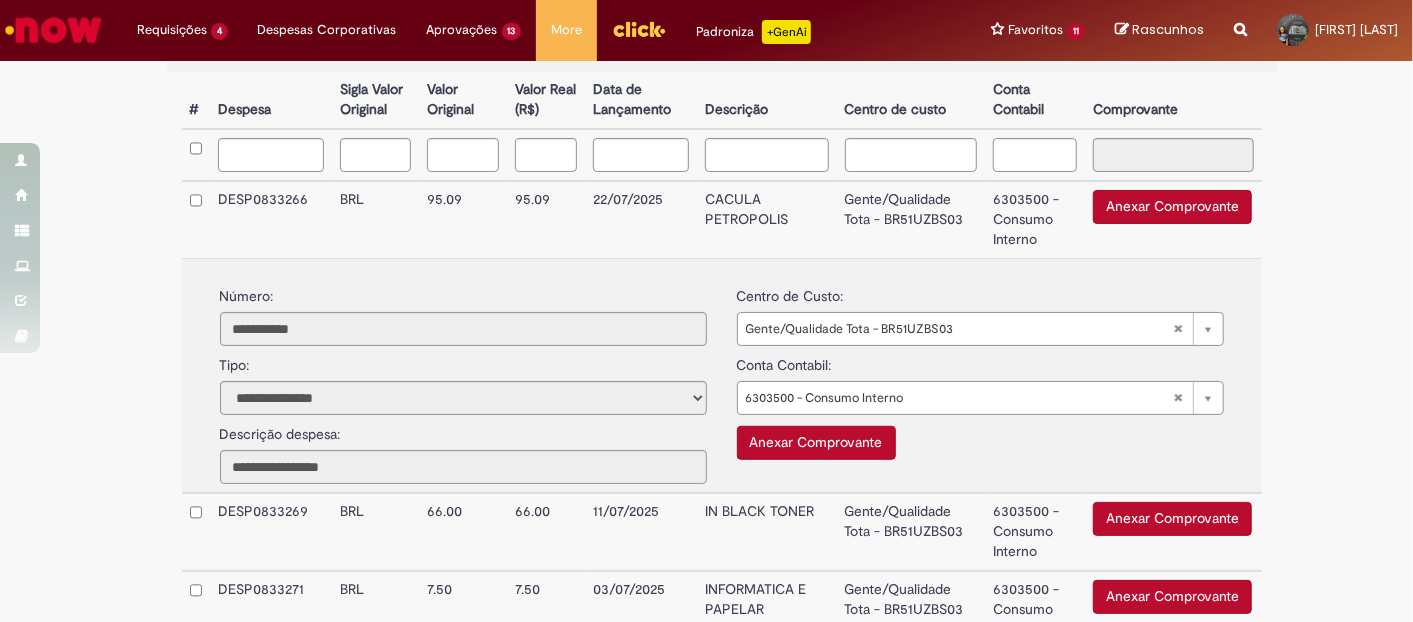 click on "CACULA PETROPOLIS" at bounding box center [767, 219] 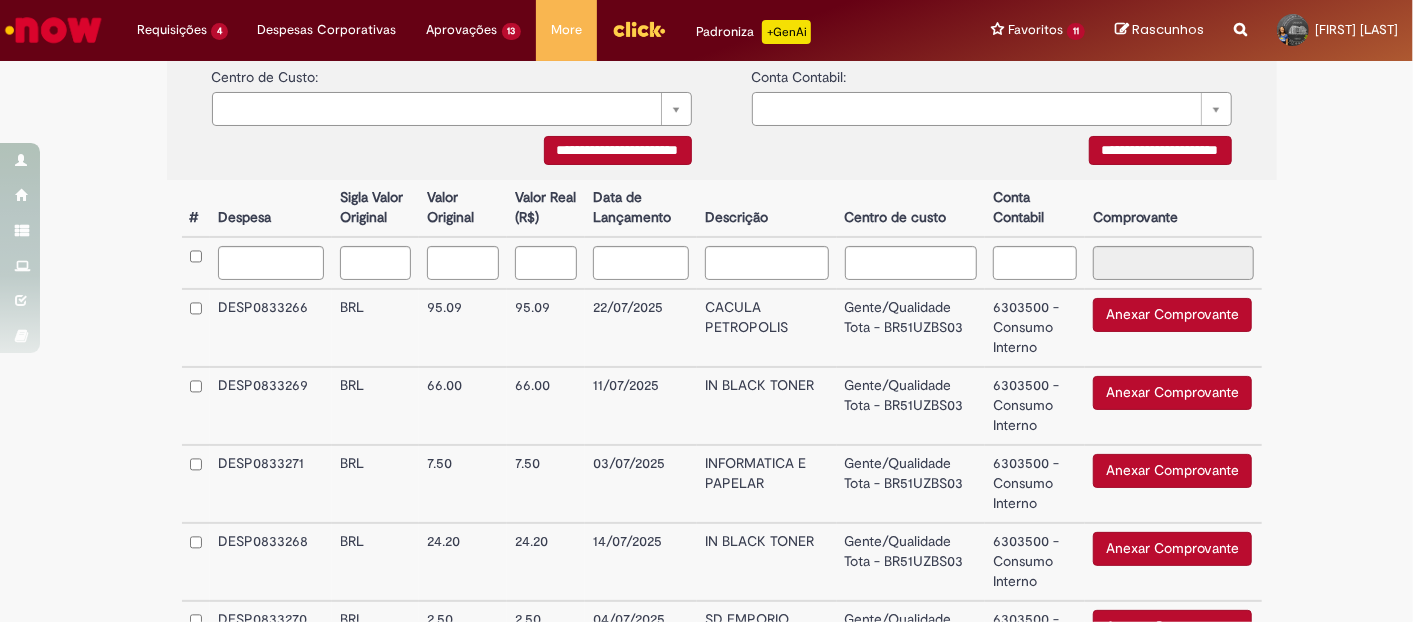 scroll, scrollTop: 444, scrollLeft: 0, axis: vertical 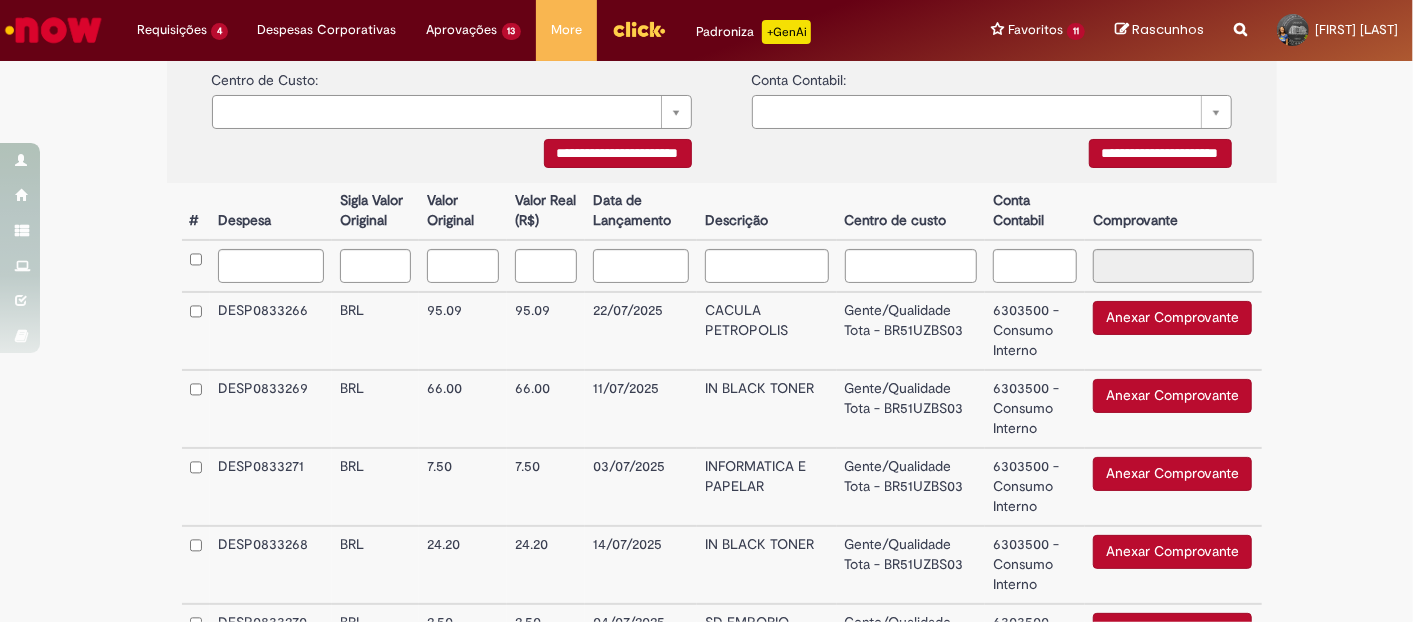 click on "CACULA PETROPOLIS" at bounding box center [767, 331] 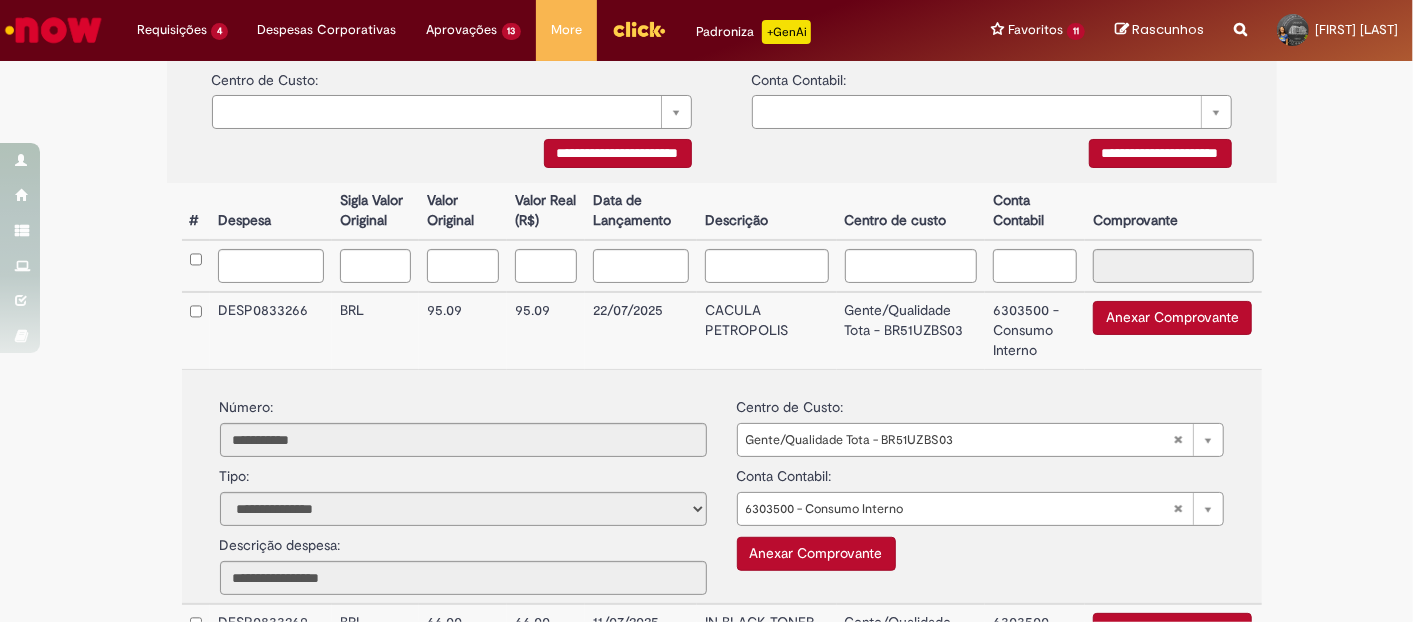 scroll, scrollTop: 555, scrollLeft: 0, axis: vertical 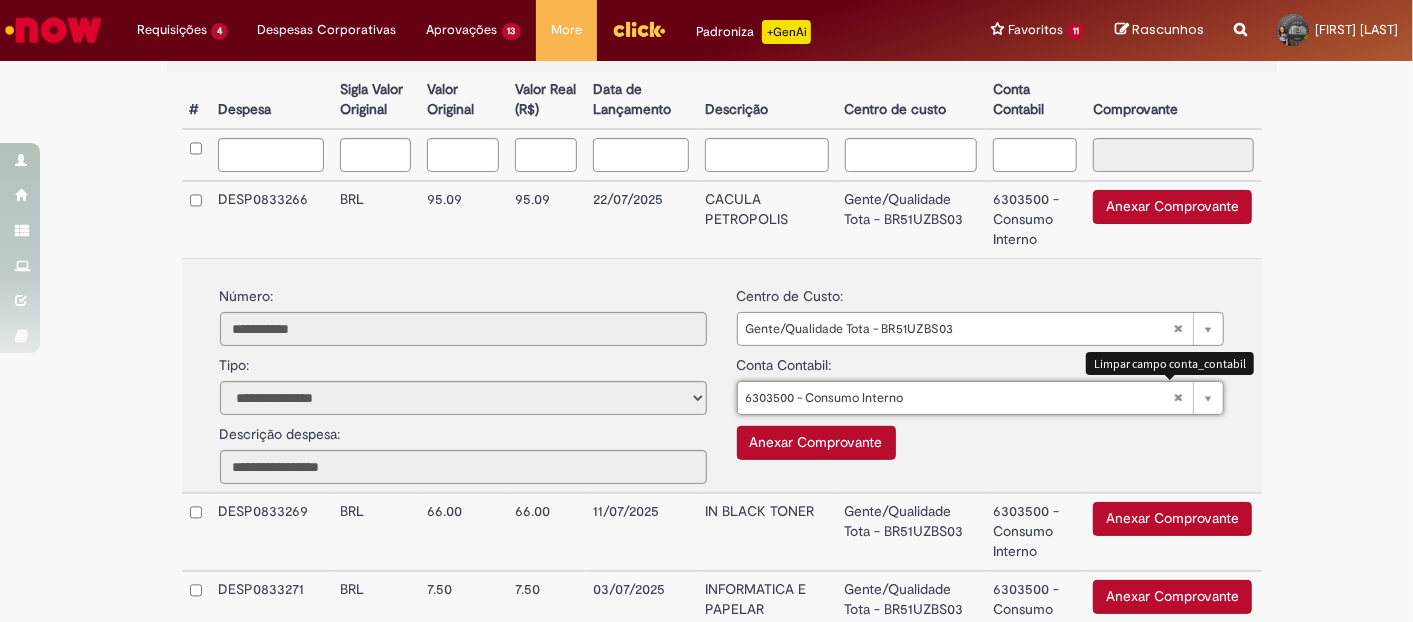 type 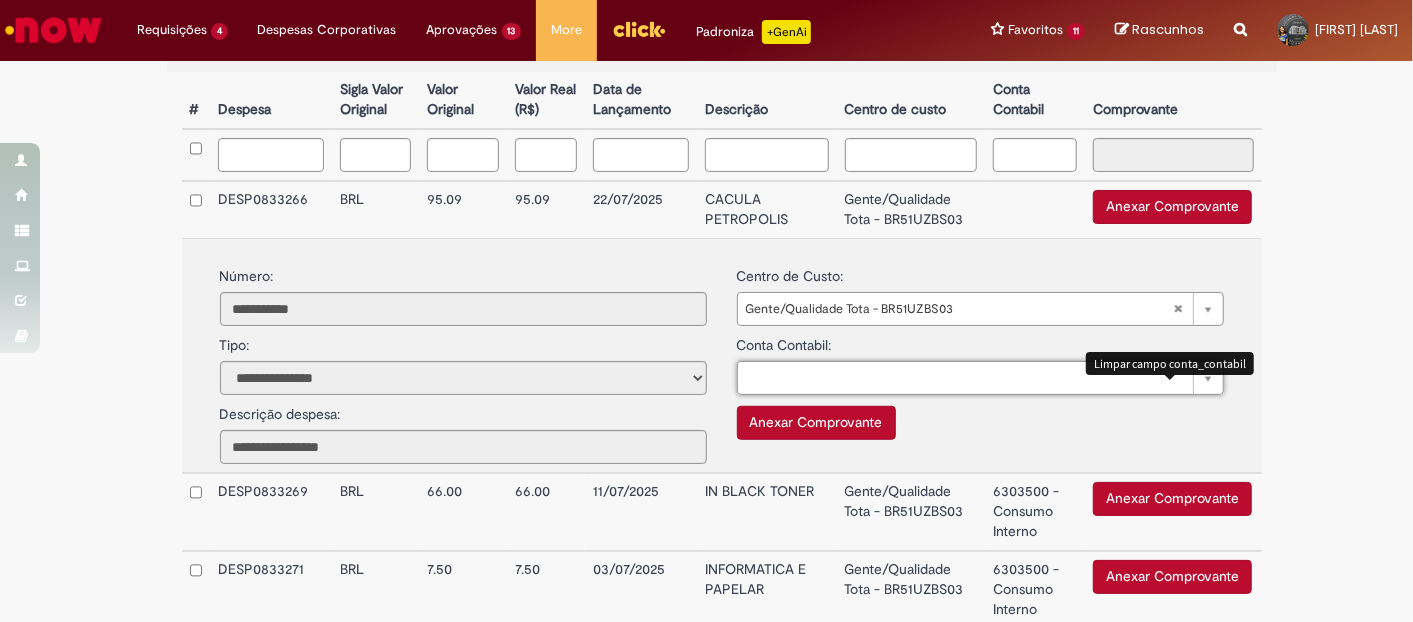click on "**********" at bounding box center [722, 355] 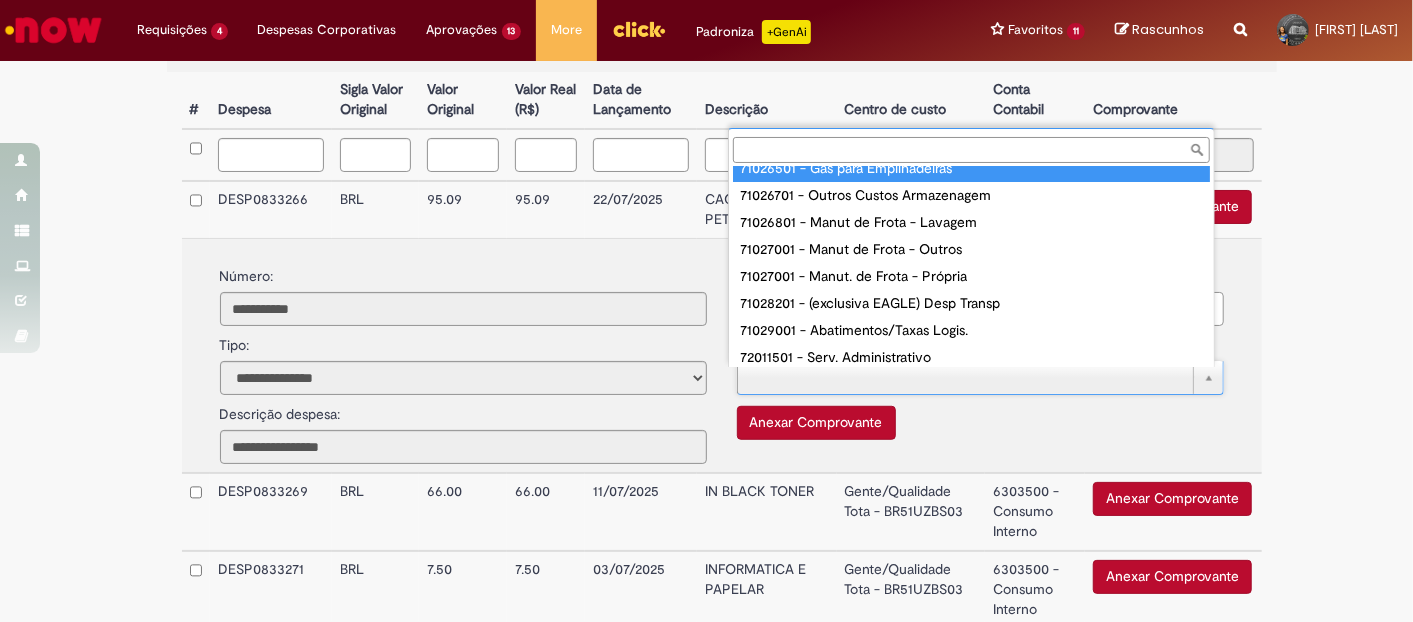 scroll, scrollTop: 16, scrollLeft: 0, axis: vertical 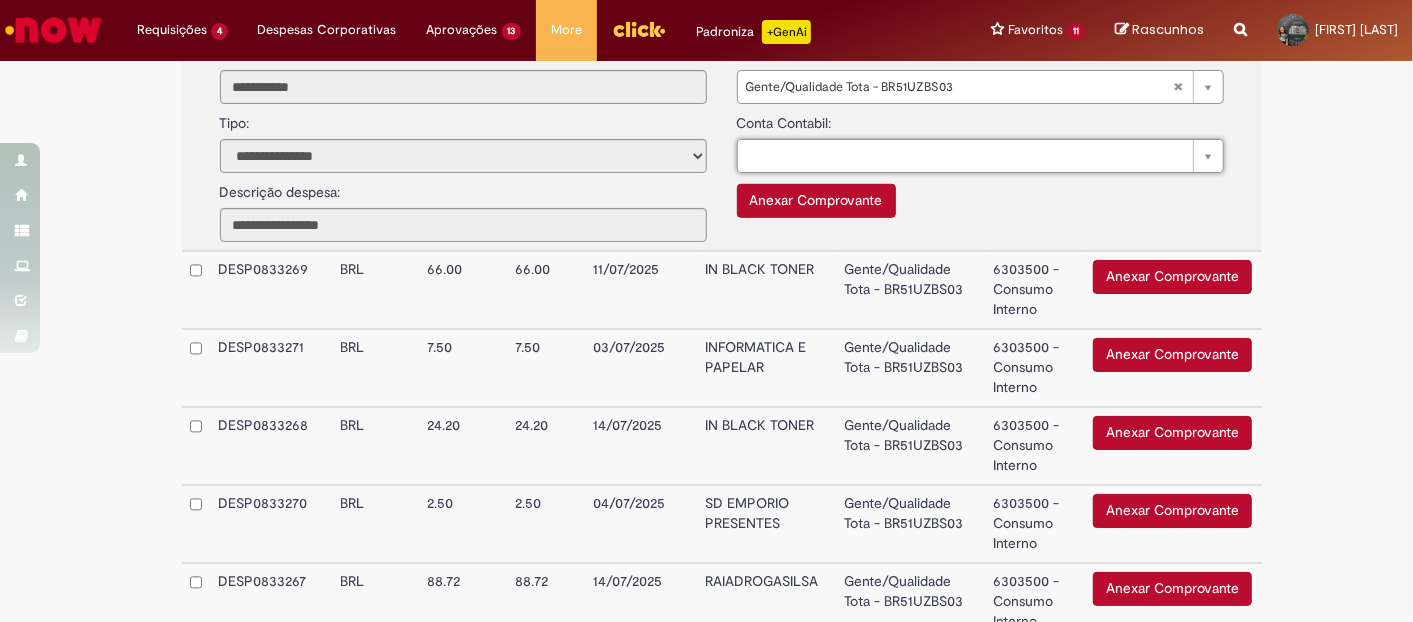 click on "Gente/Qualidade Tota - BR51UZBS03" at bounding box center [911, 290] 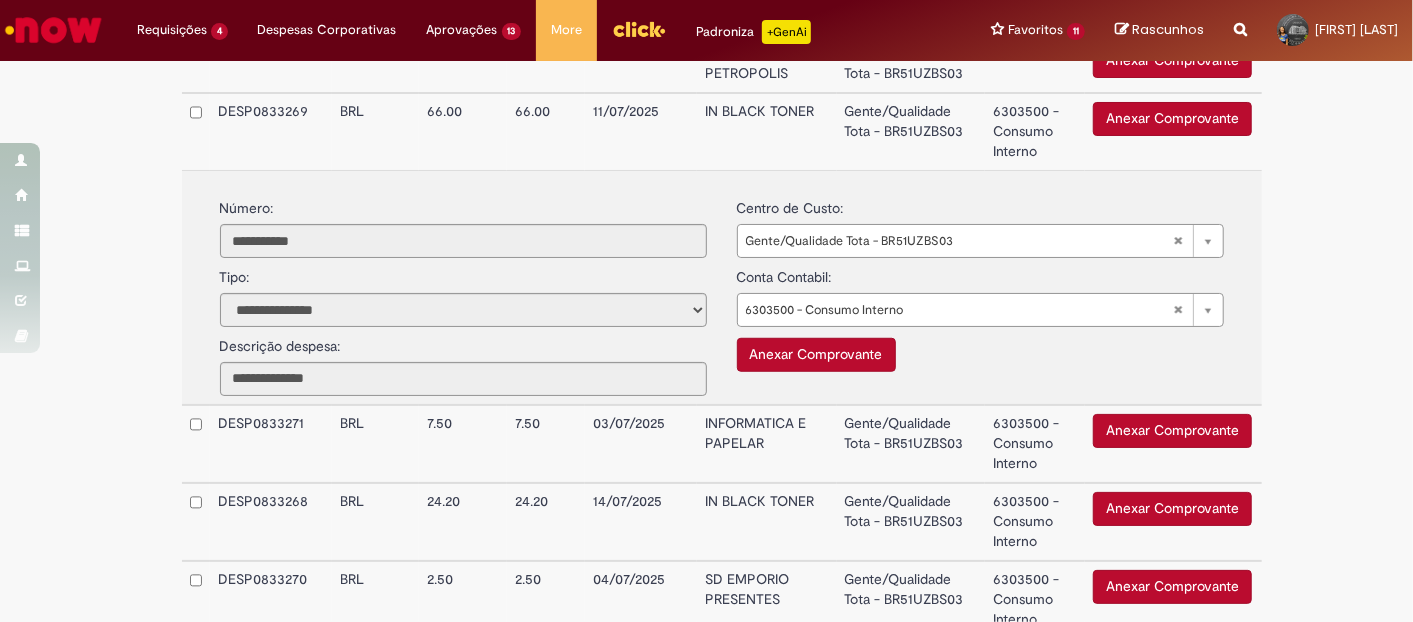 scroll, scrollTop: 666, scrollLeft: 0, axis: vertical 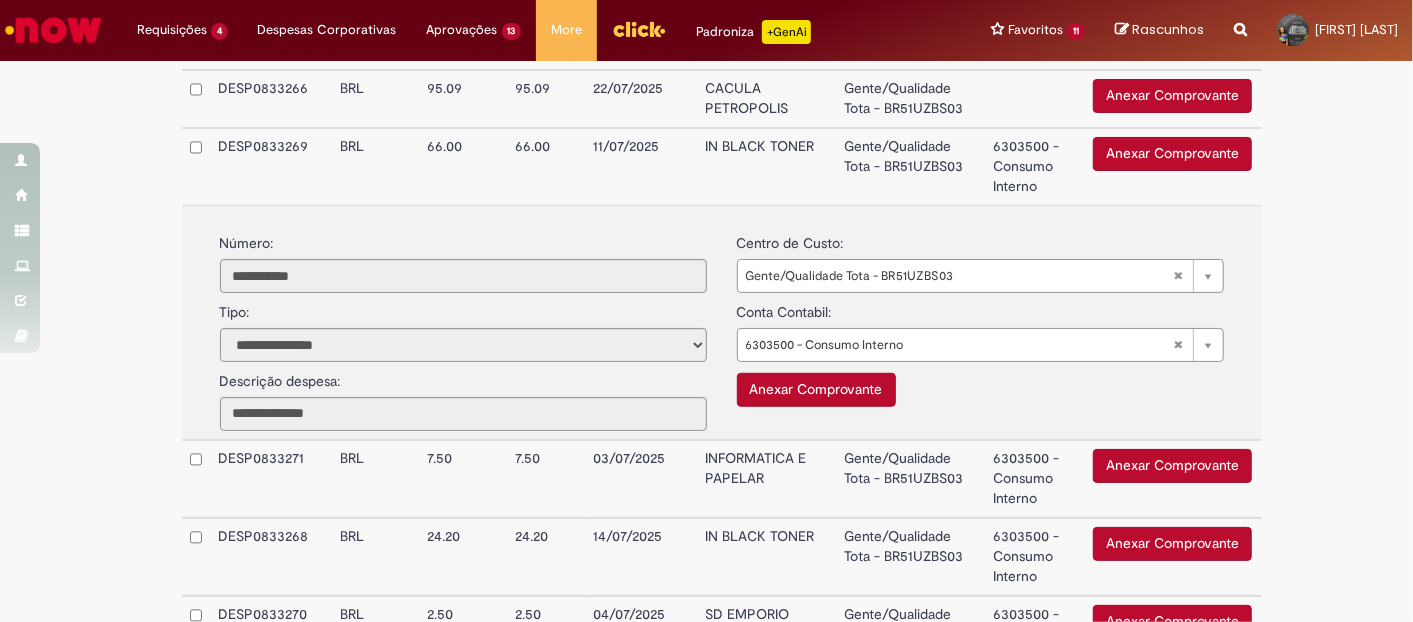 click on "Gente/Qualidade Tota - BR51UZBS03" at bounding box center (911, 166) 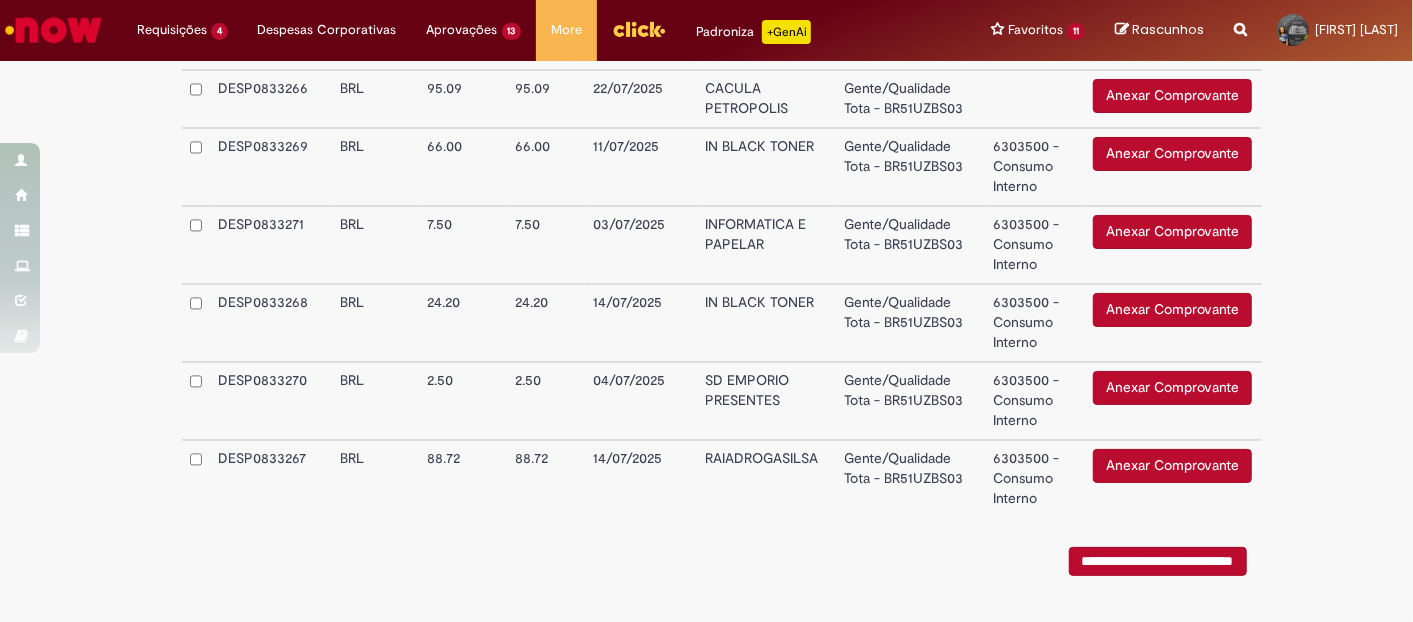 click on "RAIADROGASILSA" at bounding box center (767, 478) 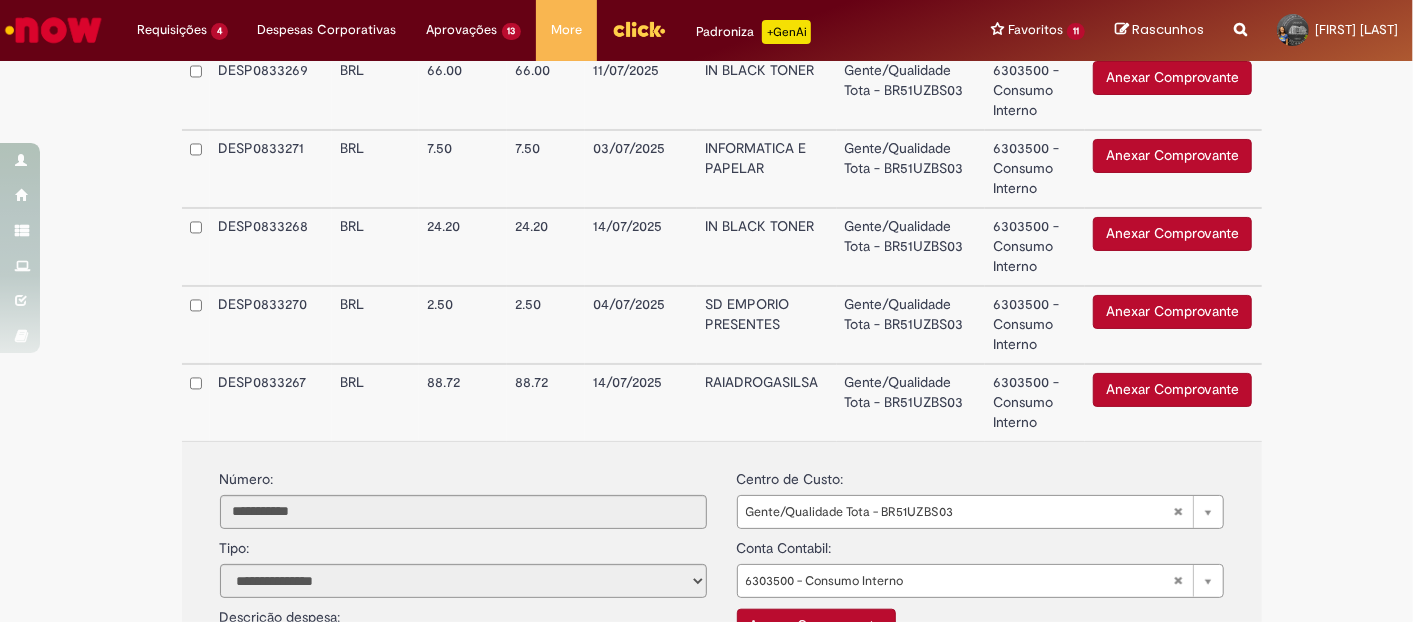 scroll, scrollTop: 777, scrollLeft: 0, axis: vertical 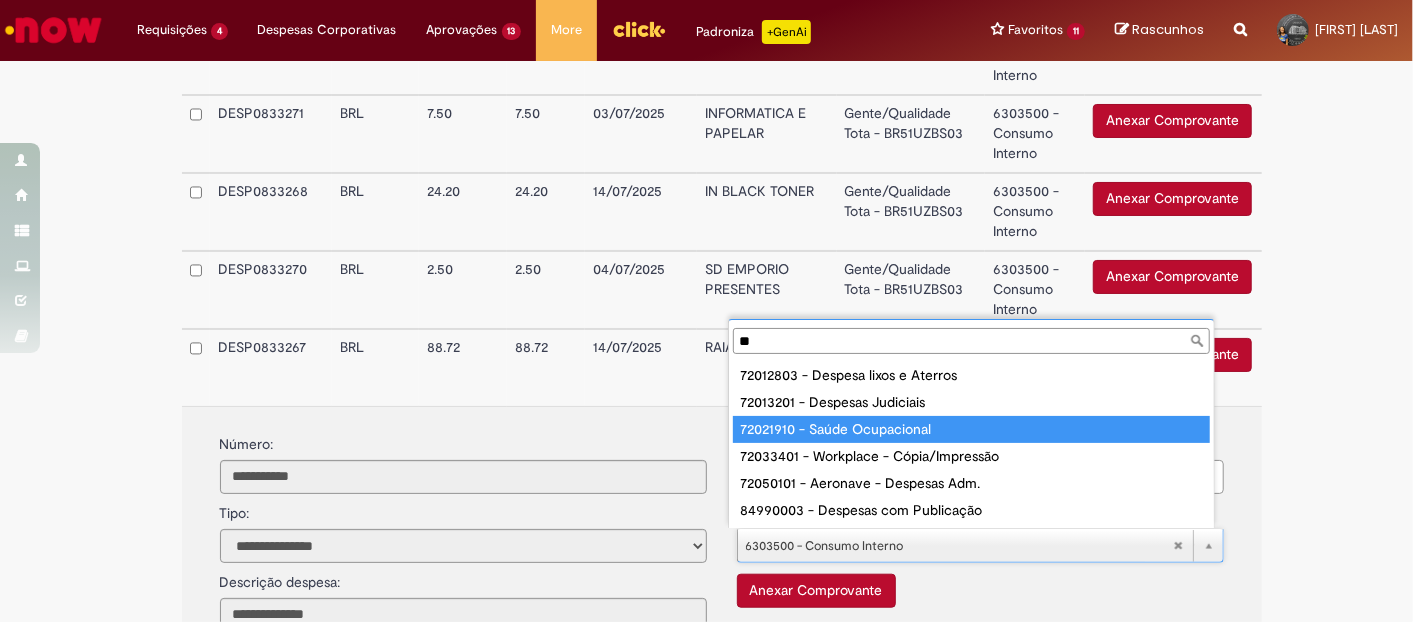type on "**" 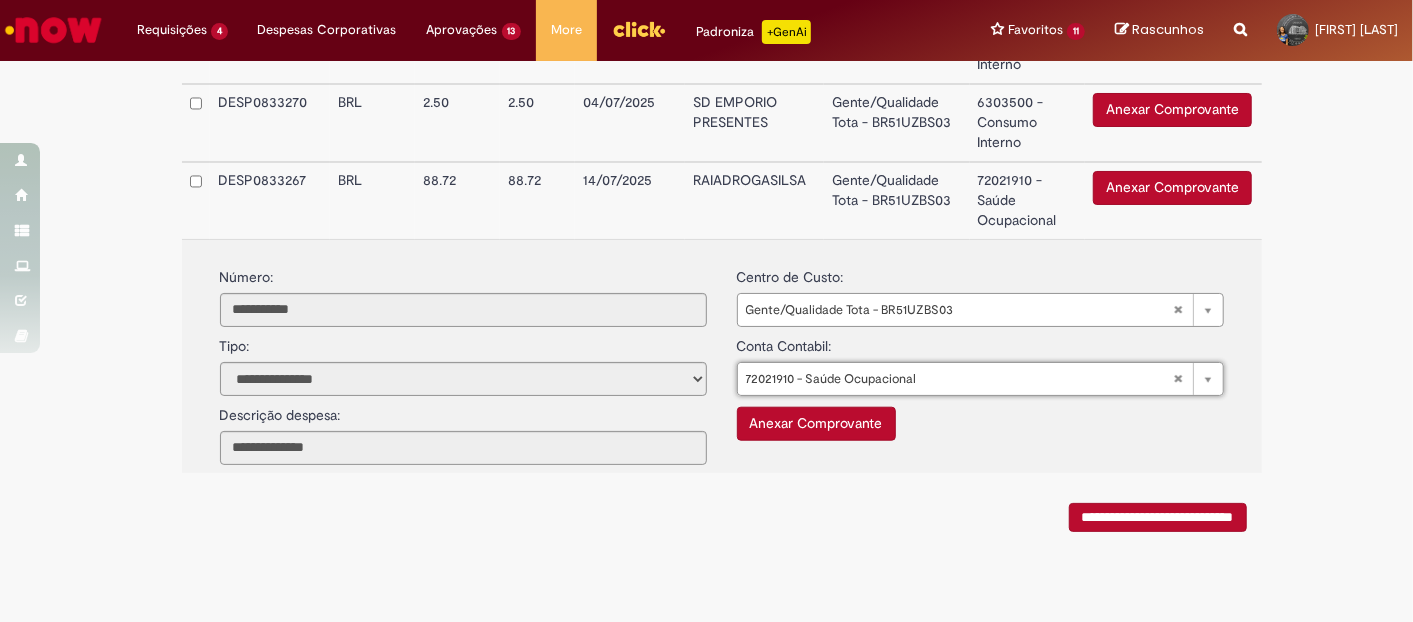 scroll, scrollTop: 945, scrollLeft: 0, axis: vertical 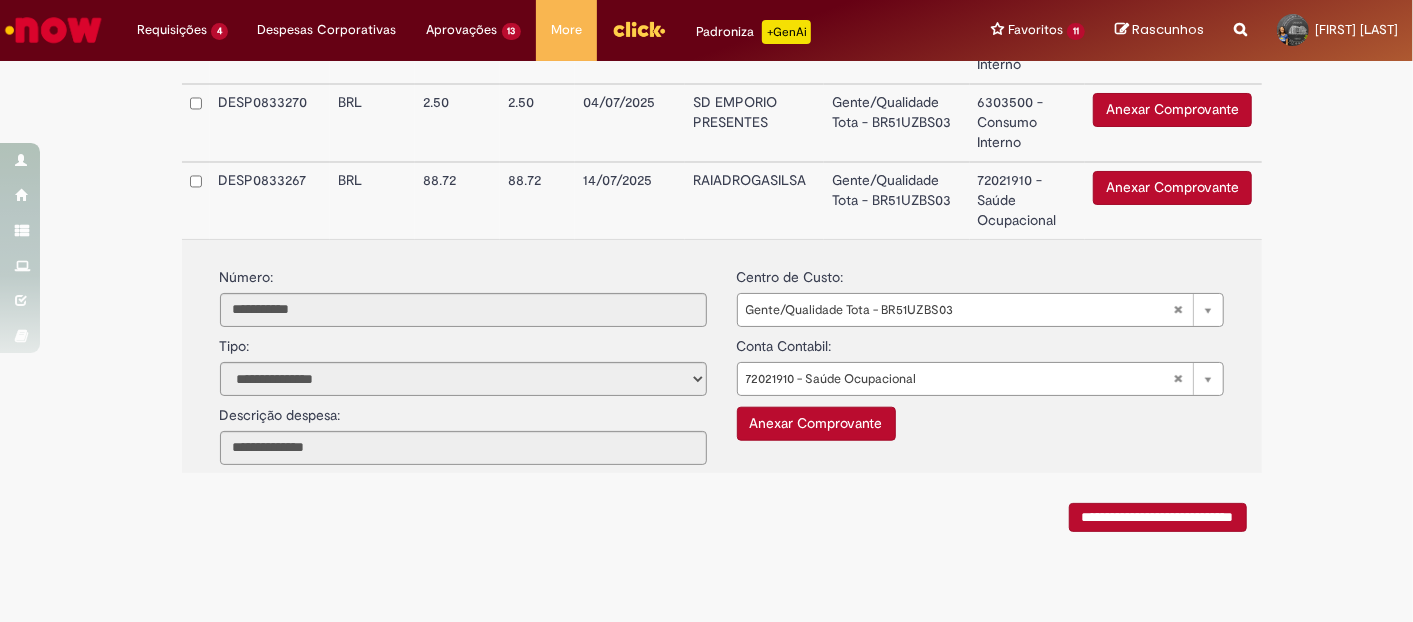click on "Anexar Comprovante" at bounding box center (816, 424) 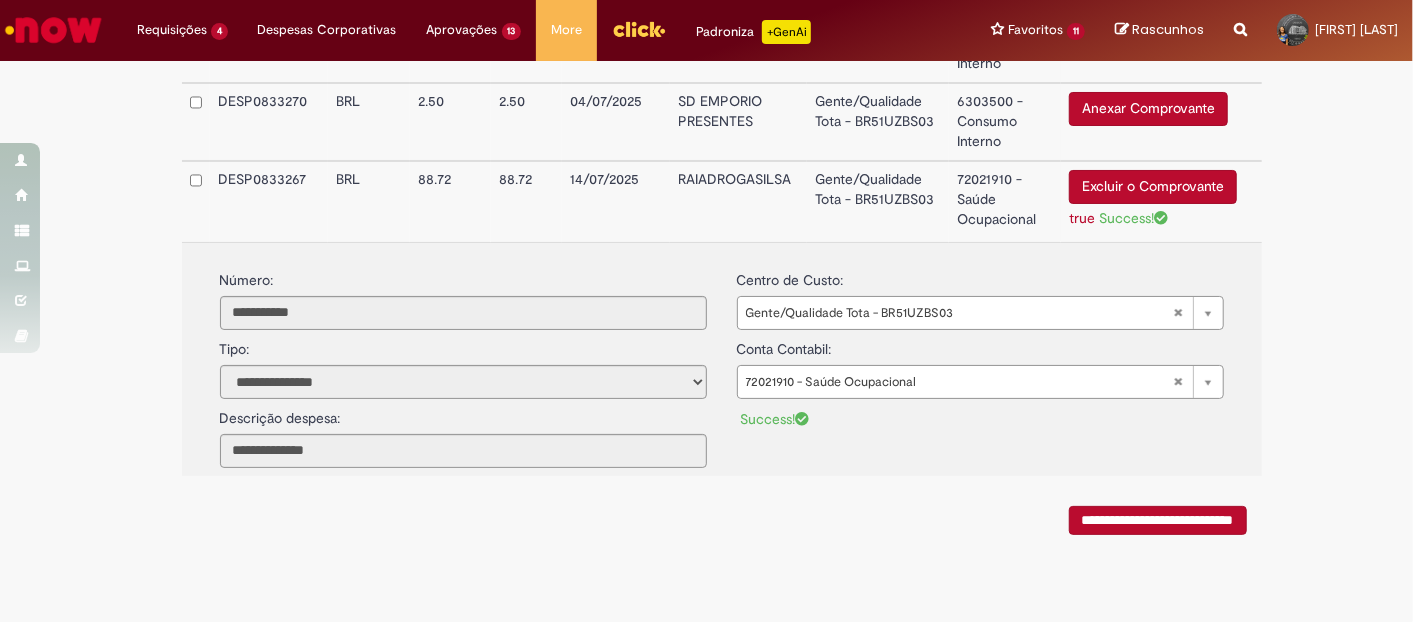 click on "72021910 -  Saúde Ocupacional" at bounding box center [1005, 201] 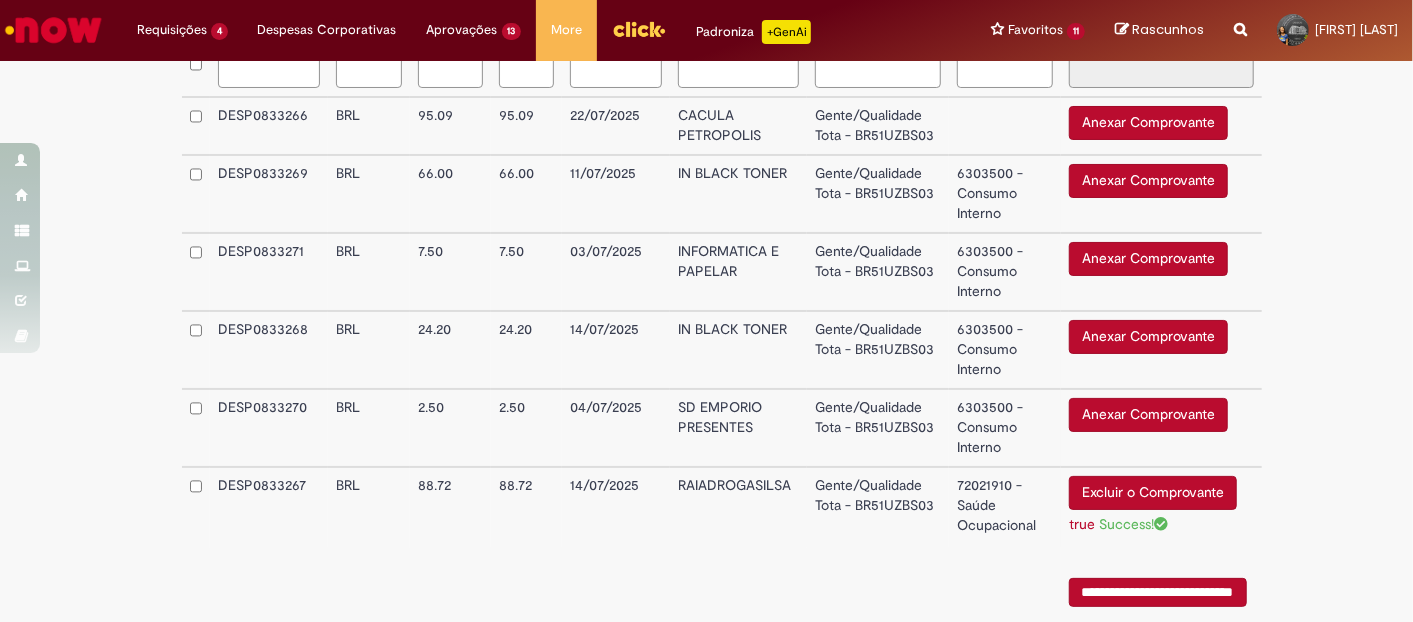 scroll, scrollTop: 603, scrollLeft: 0, axis: vertical 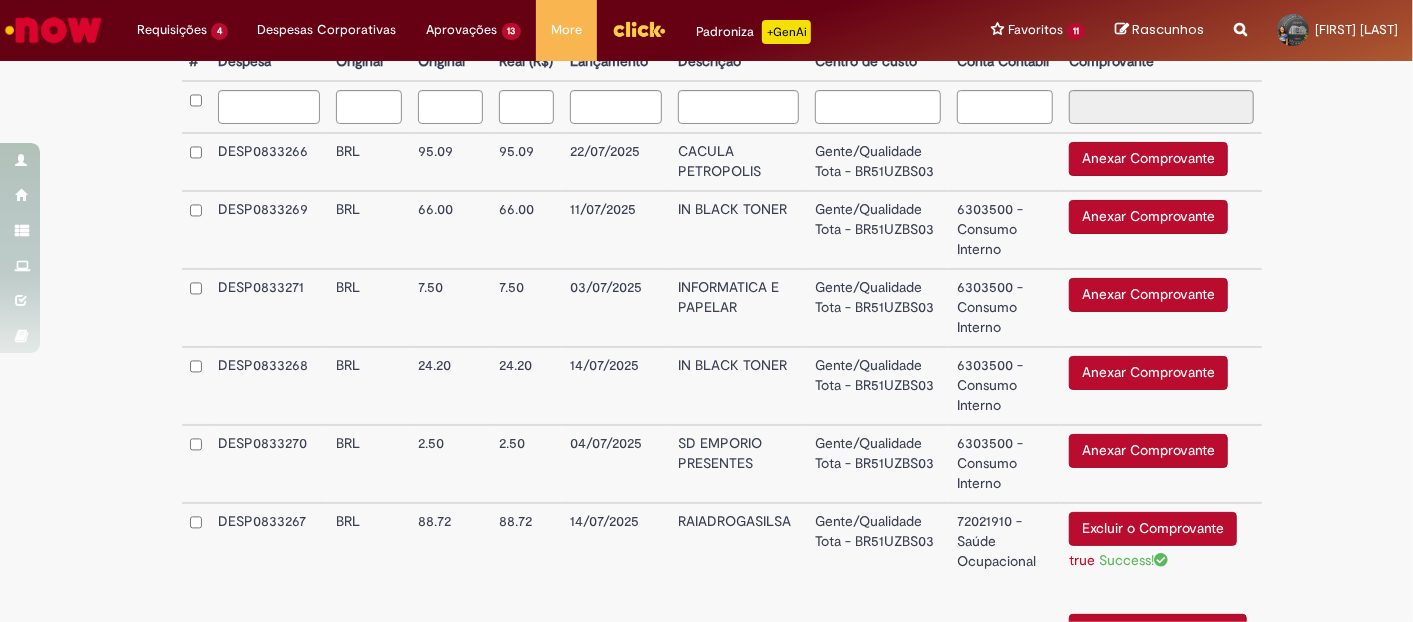 click on "SD EMPORIO PRESENTES" at bounding box center [738, 464] 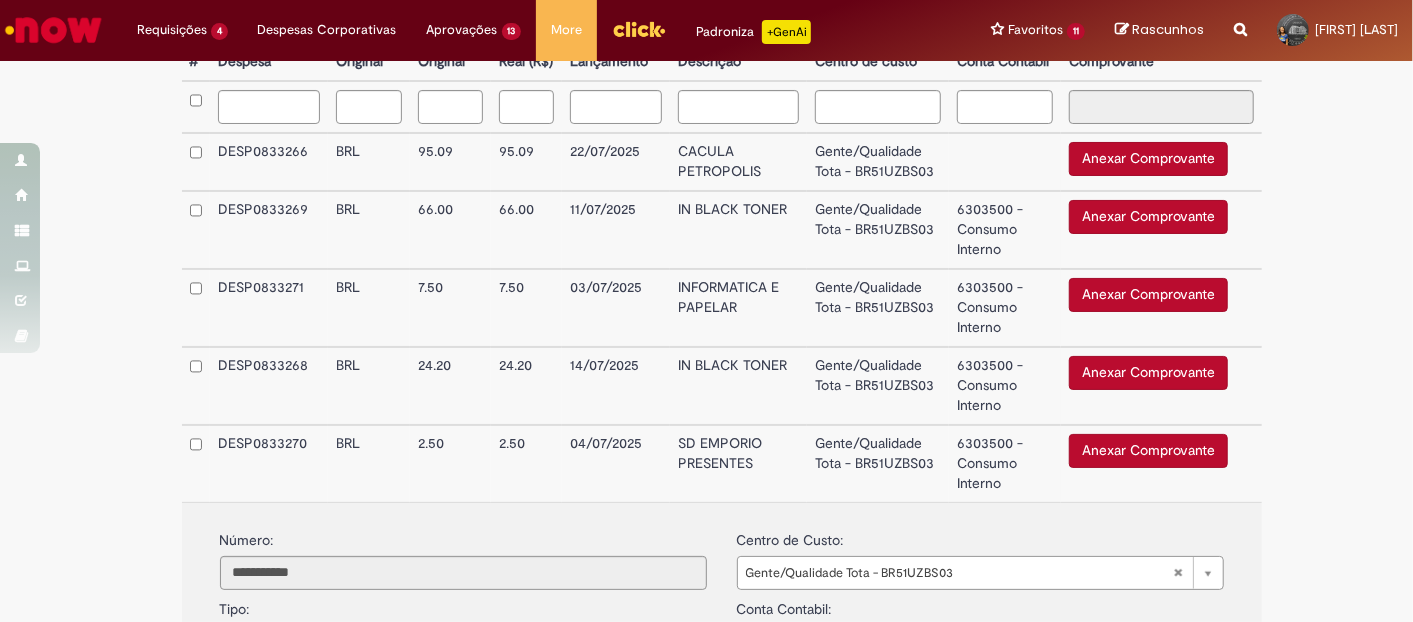click on "SD EMPORIO PRESENTES" at bounding box center (738, 463) 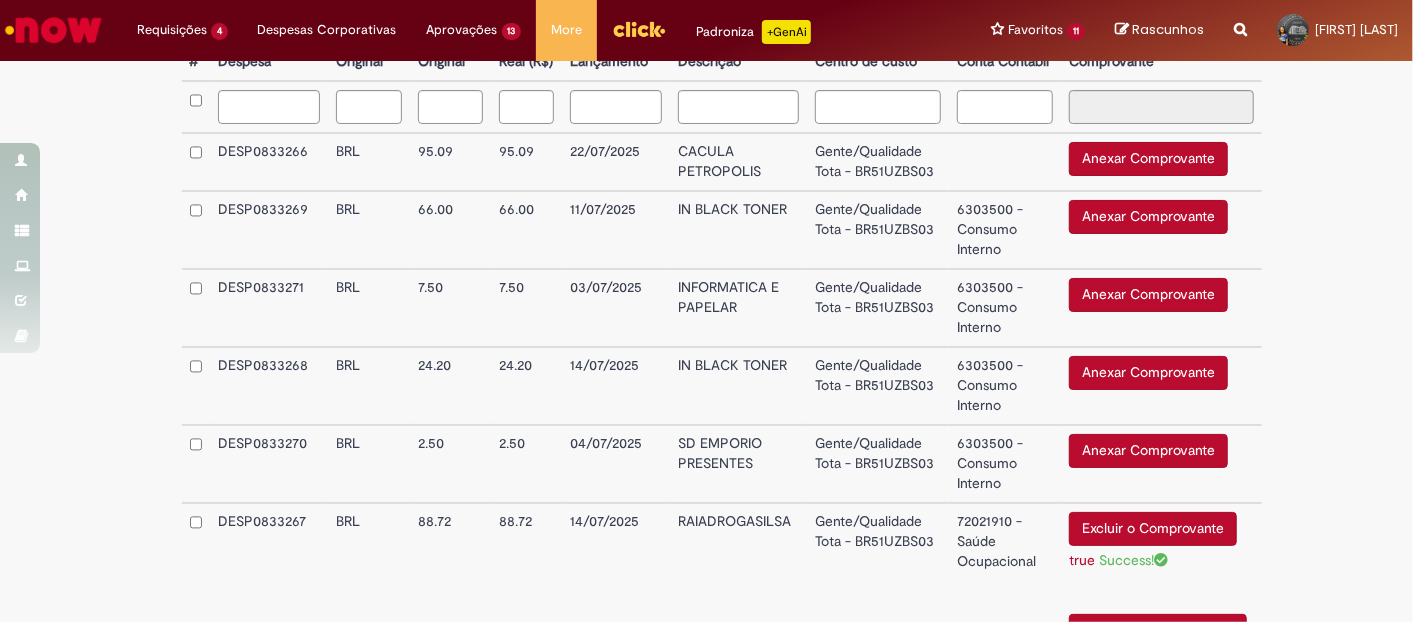click on "SD EMPORIO PRESENTES" at bounding box center [738, 464] 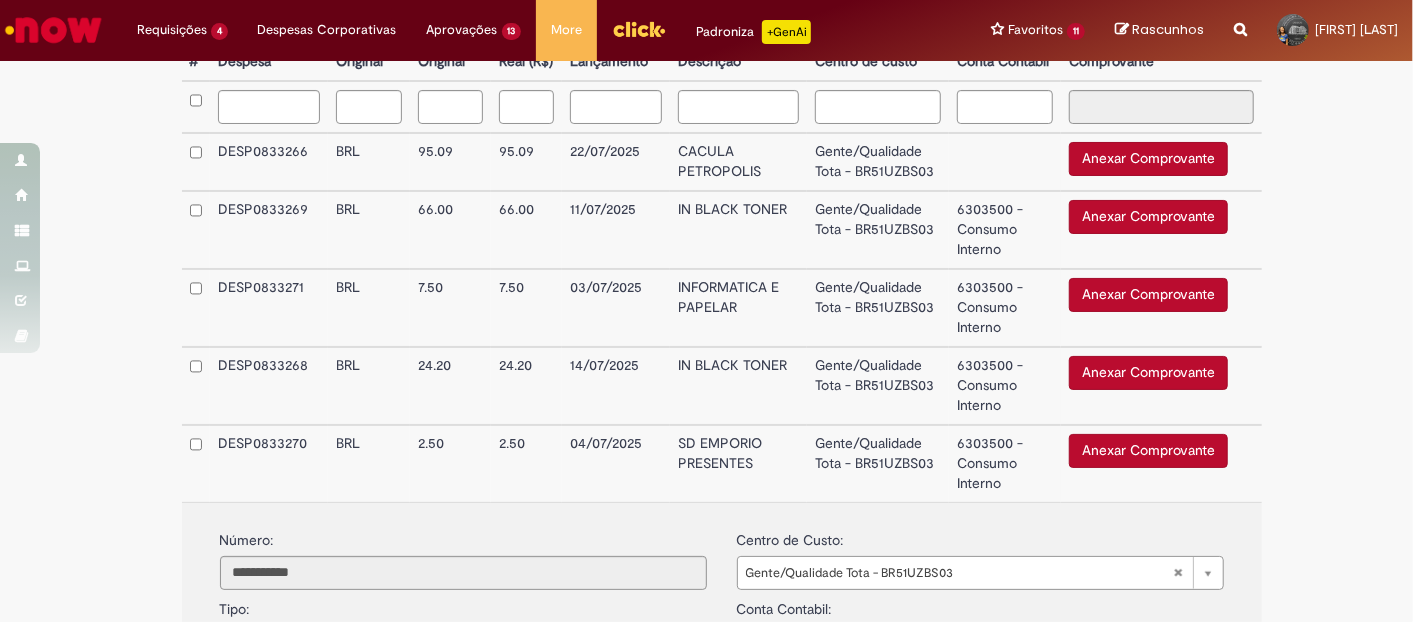 click on "SD EMPORIO PRESENTES" at bounding box center [738, 463] 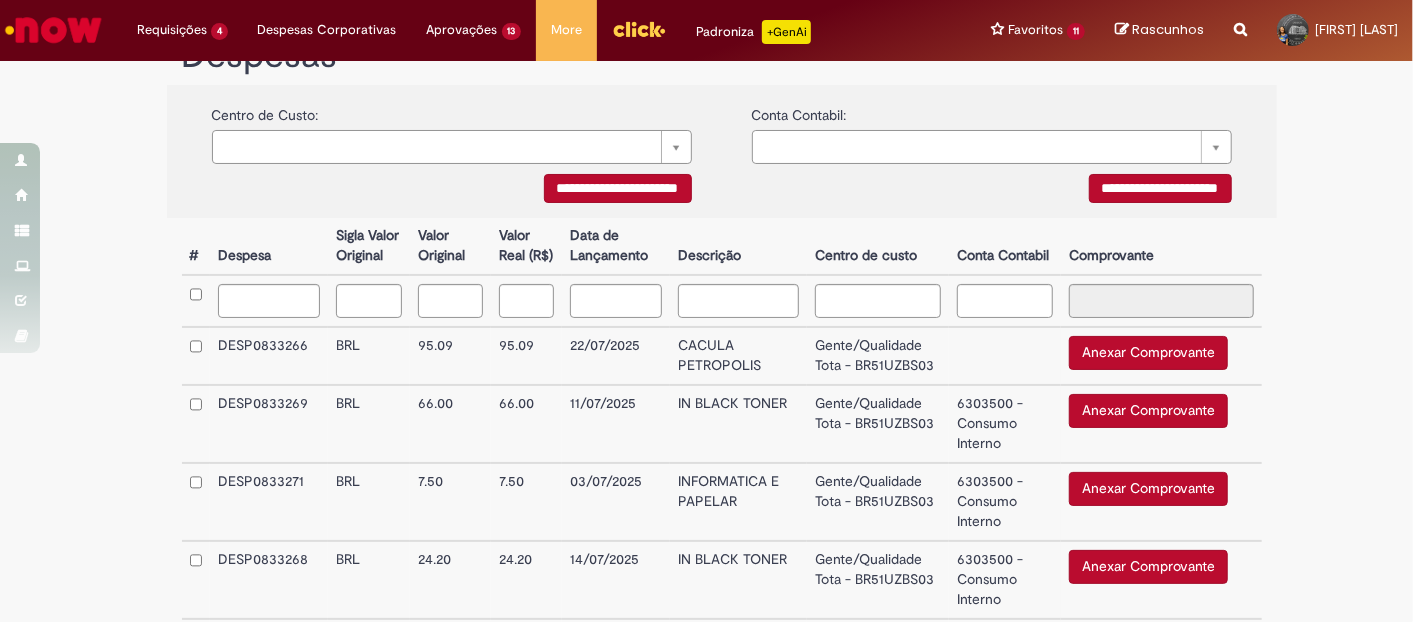 scroll, scrollTop: 381, scrollLeft: 0, axis: vertical 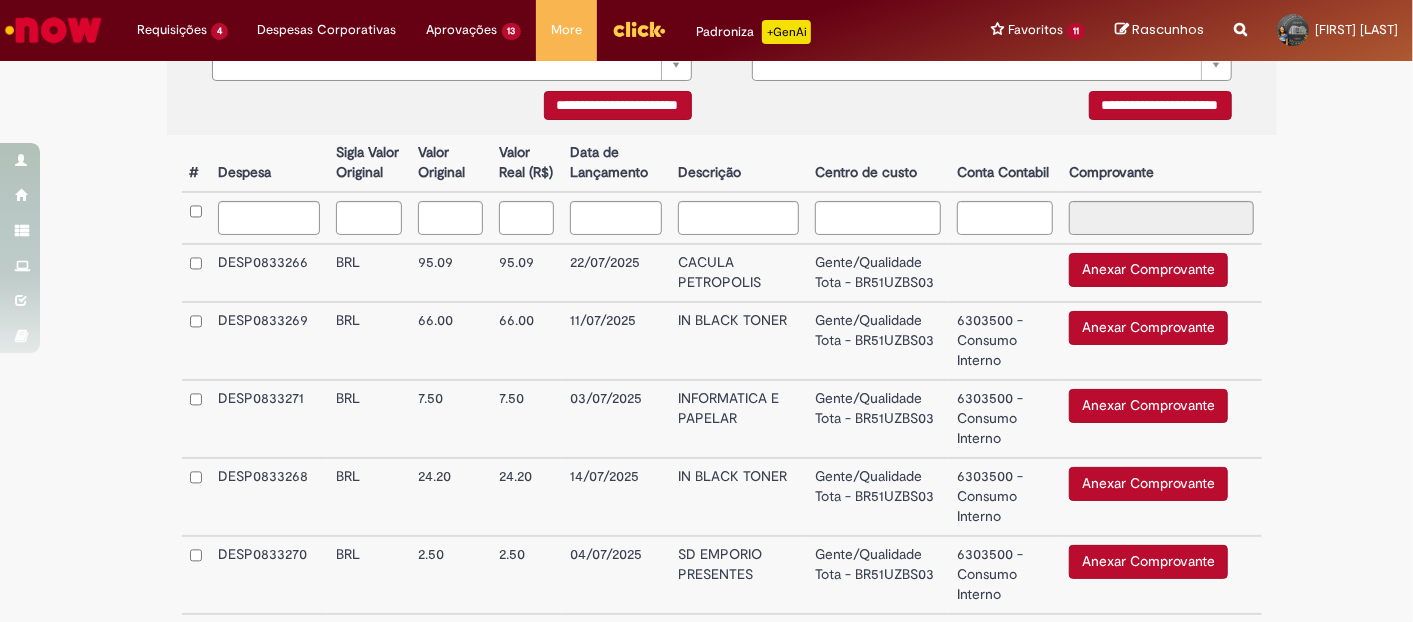 click on "CACULA PETROPOLIS" at bounding box center (738, 273) 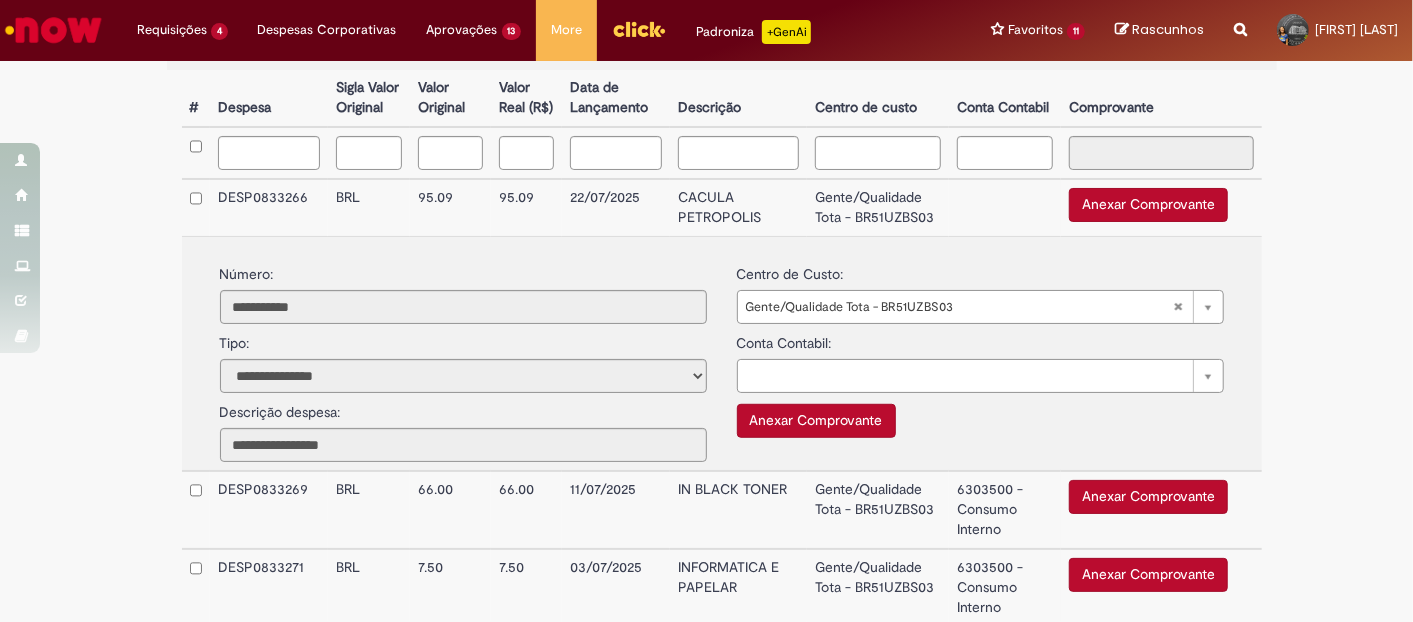 scroll, scrollTop: 714, scrollLeft: 0, axis: vertical 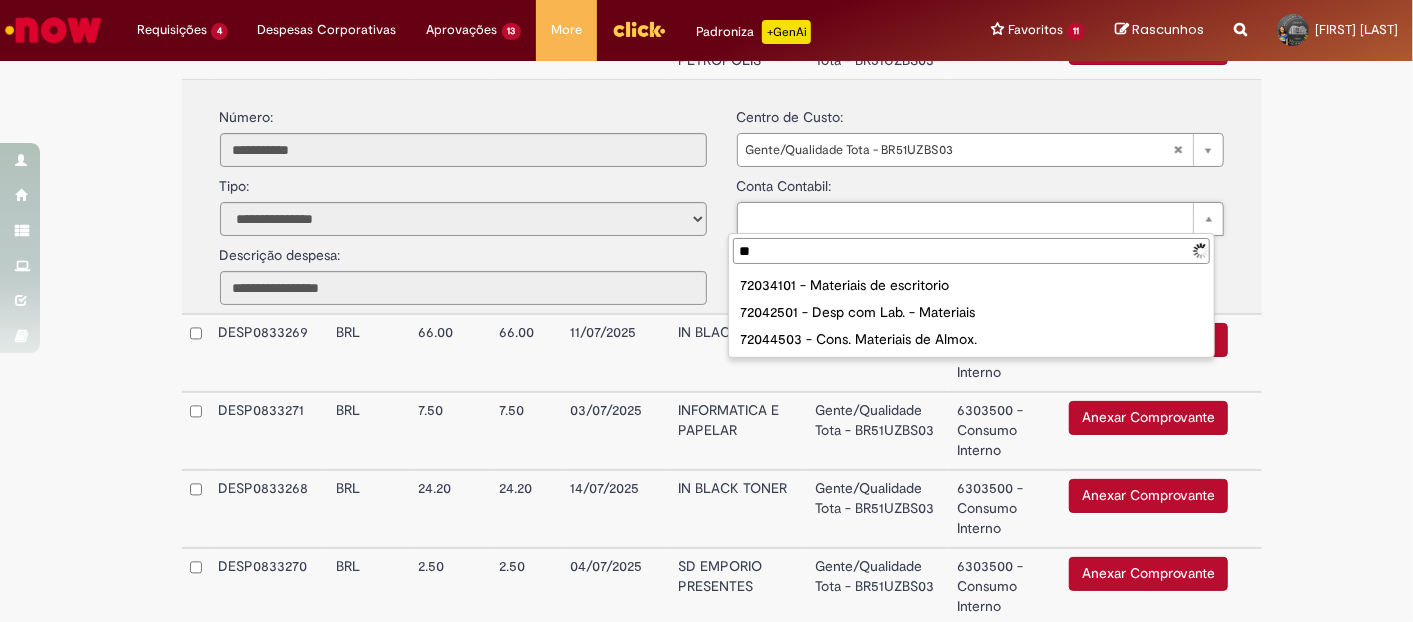 type on "*" 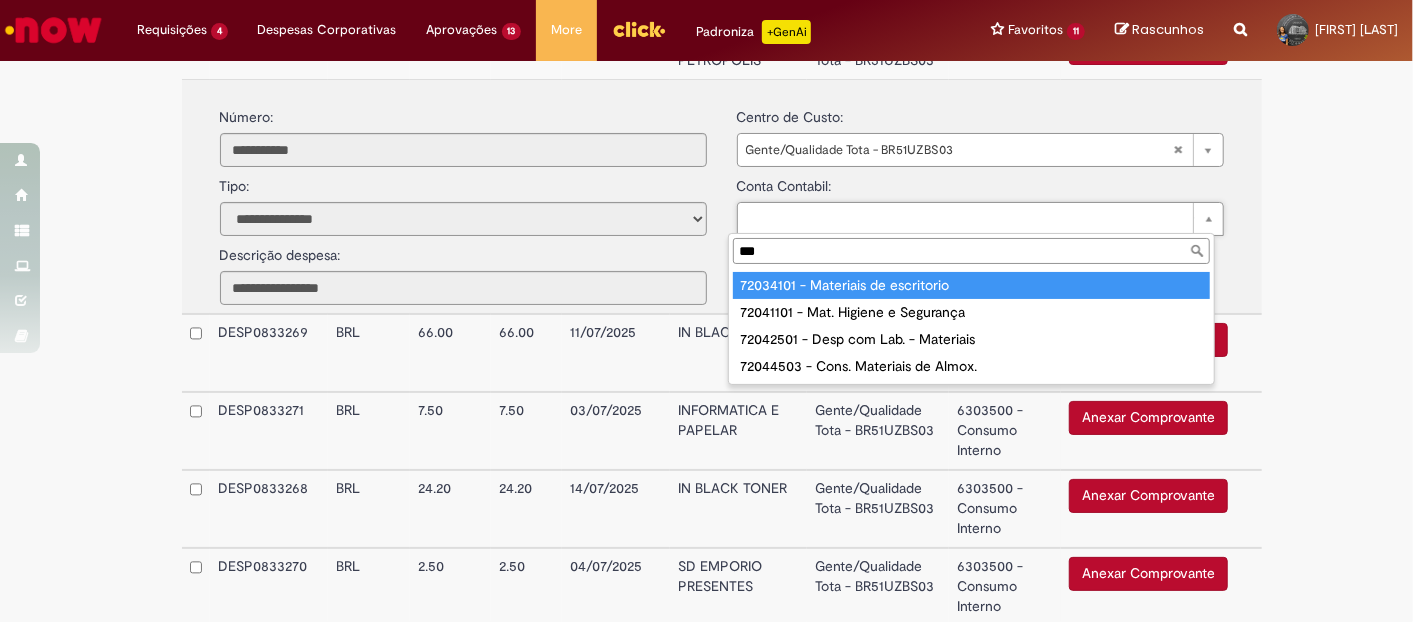 type on "***" 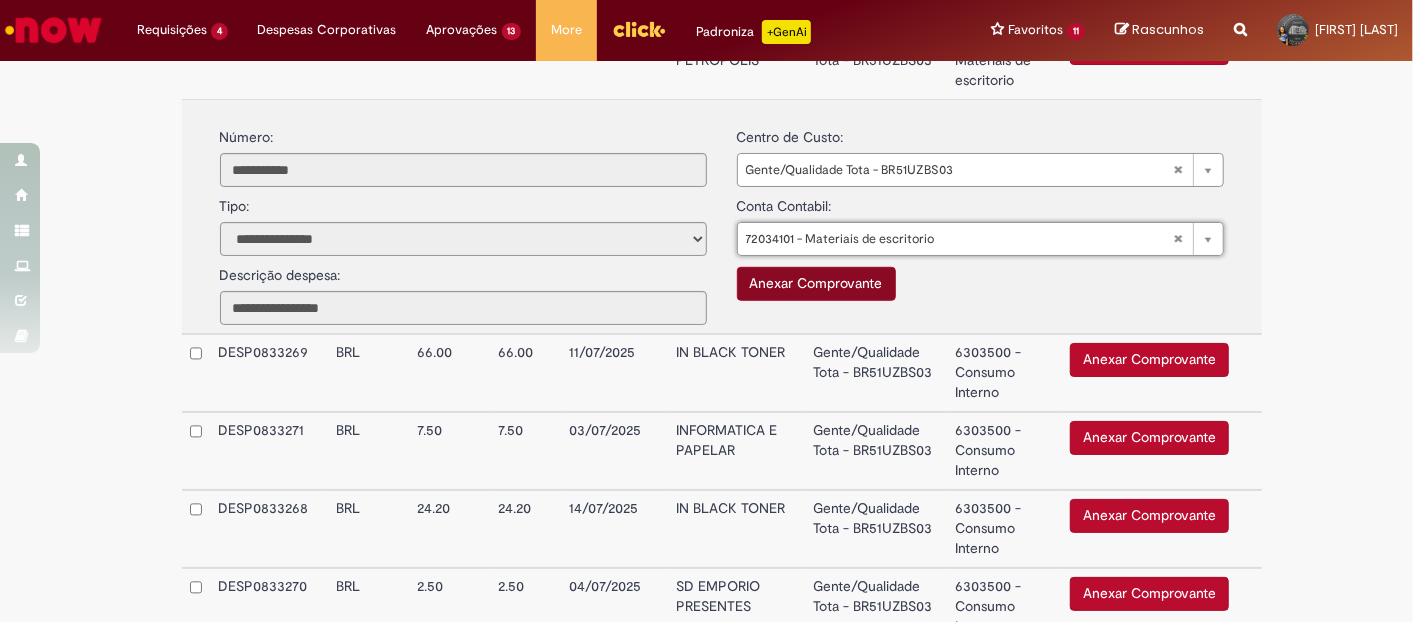 scroll, scrollTop: 603, scrollLeft: 0, axis: vertical 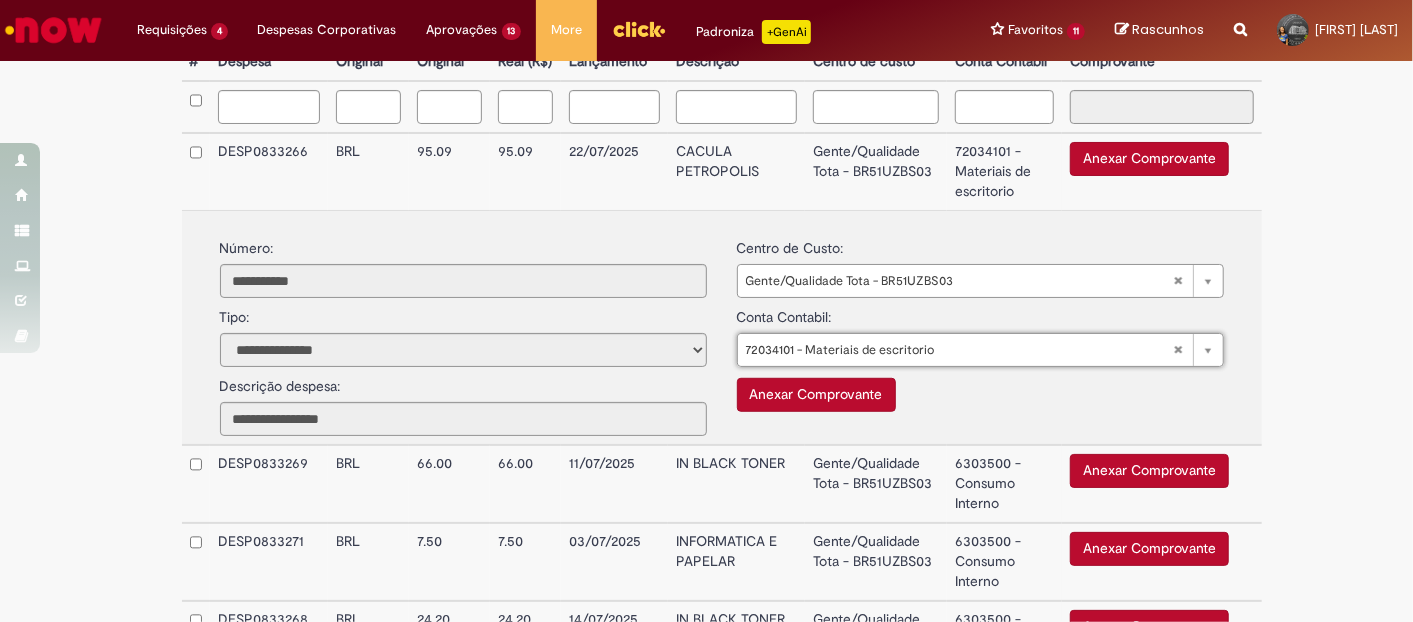 click on "Anexar Comprovante" at bounding box center [816, 395] 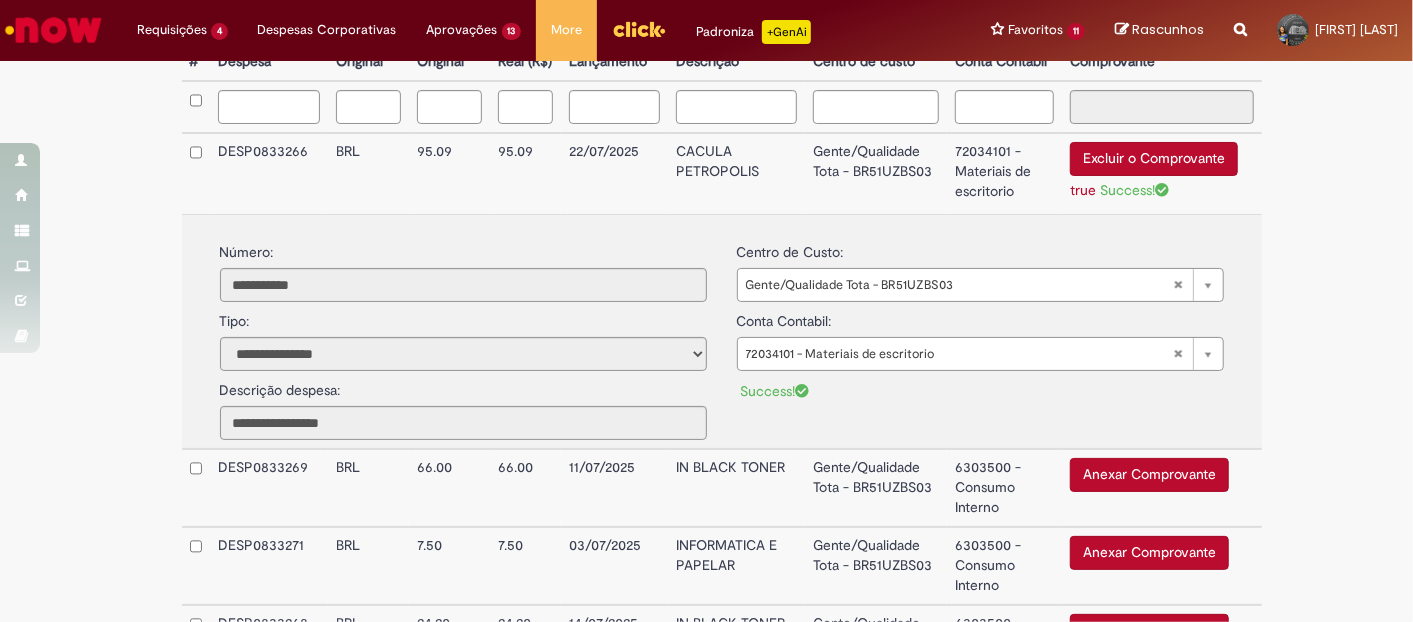 click on "Gente/Qualidade Tota - BR51UZBS03" at bounding box center (876, 173) 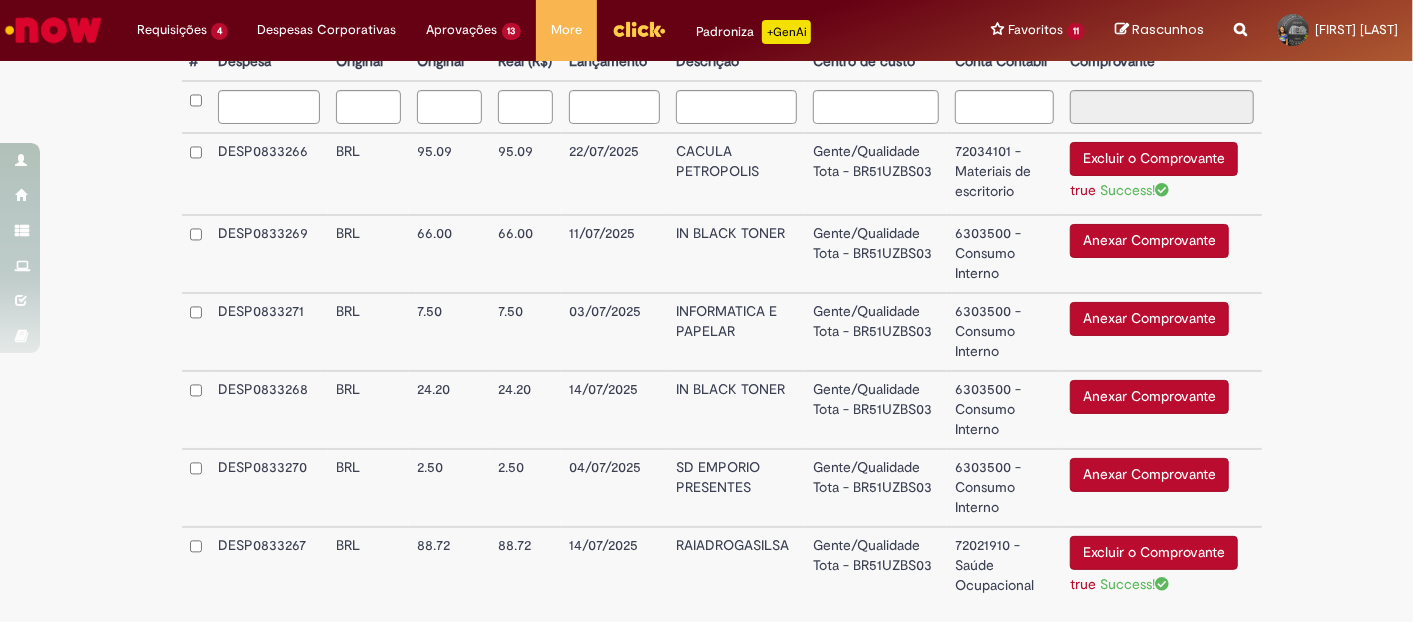 click on "Gente/Qualidade Tota - BR51UZBS03" at bounding box center [876, 254] 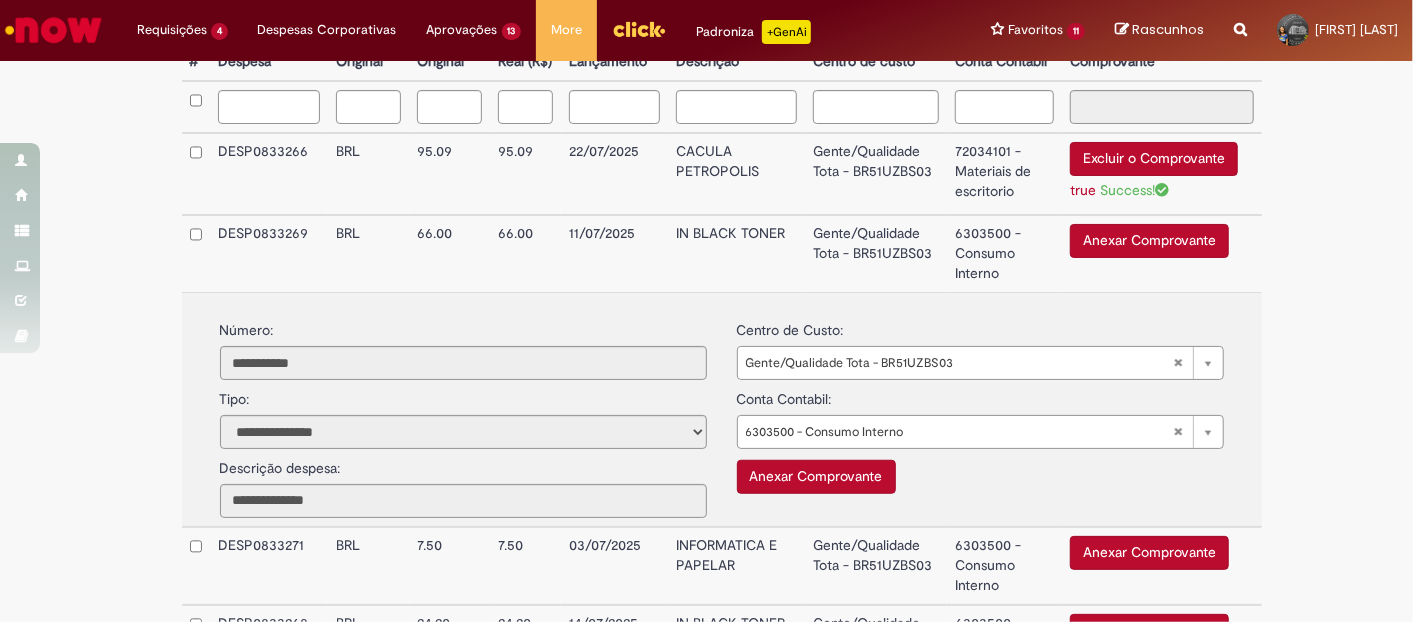 click on "Anexar Comprovante" at bounding box center [816, 477] 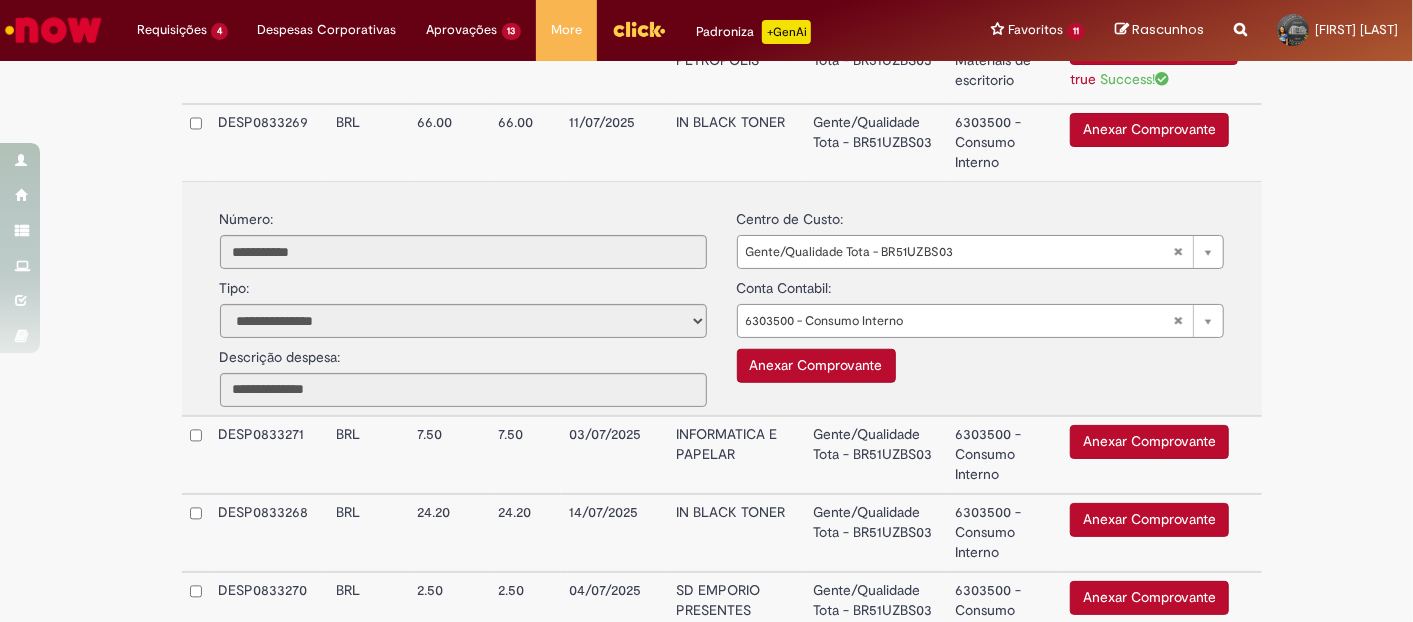 scroll, scrollTop: 603, scrollLeft: 0, axis: vertical 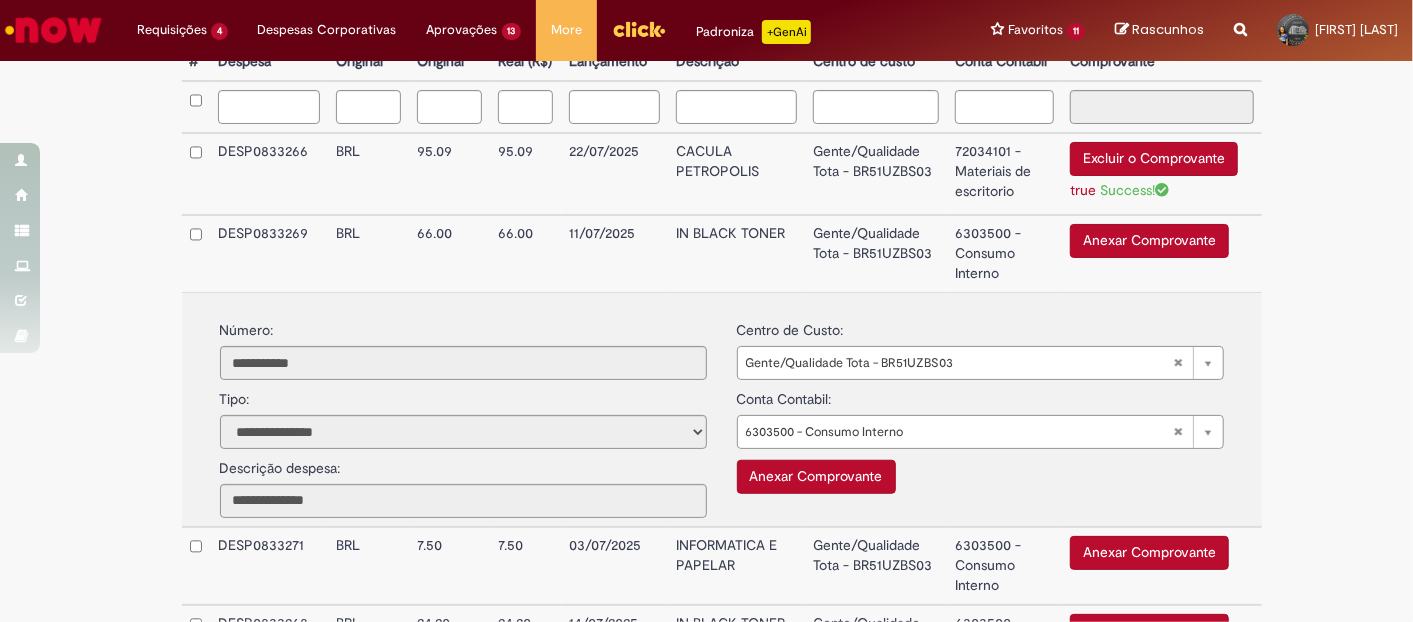 click on "Anexar Comprovante" at bounding box center (816, 477) 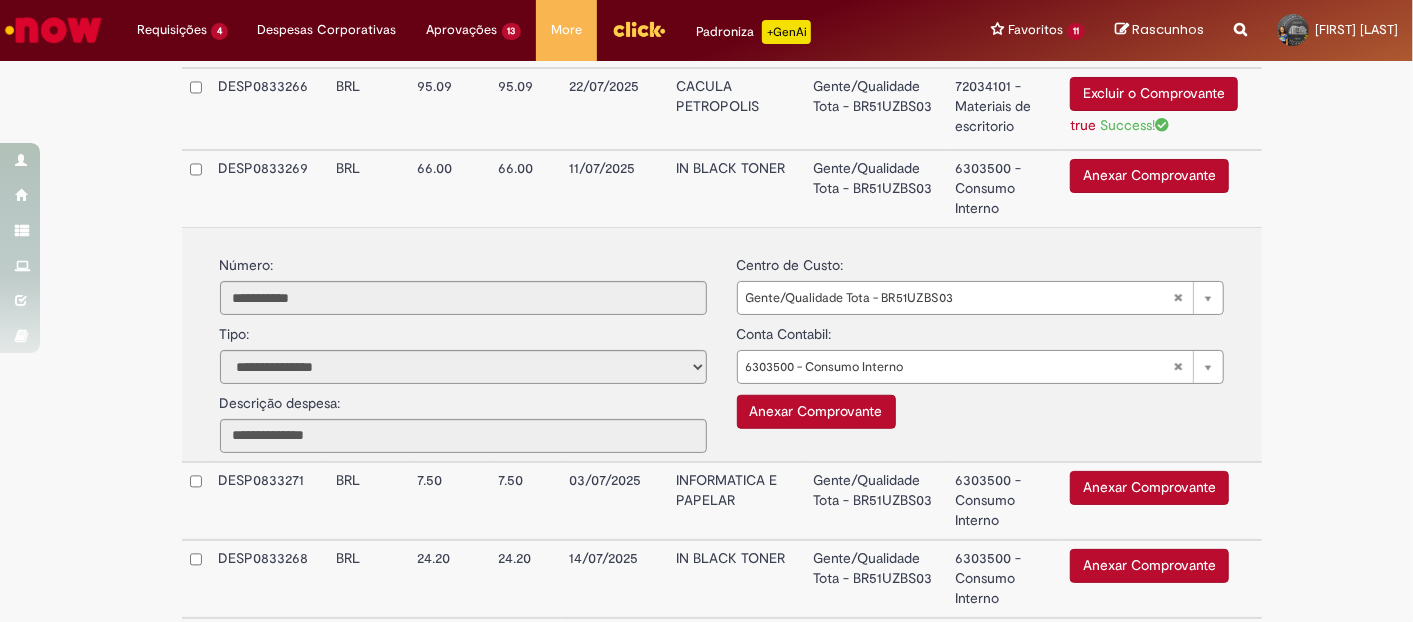 scroll, scrollTop: 825, scrollLeft: 0, axis: vertical 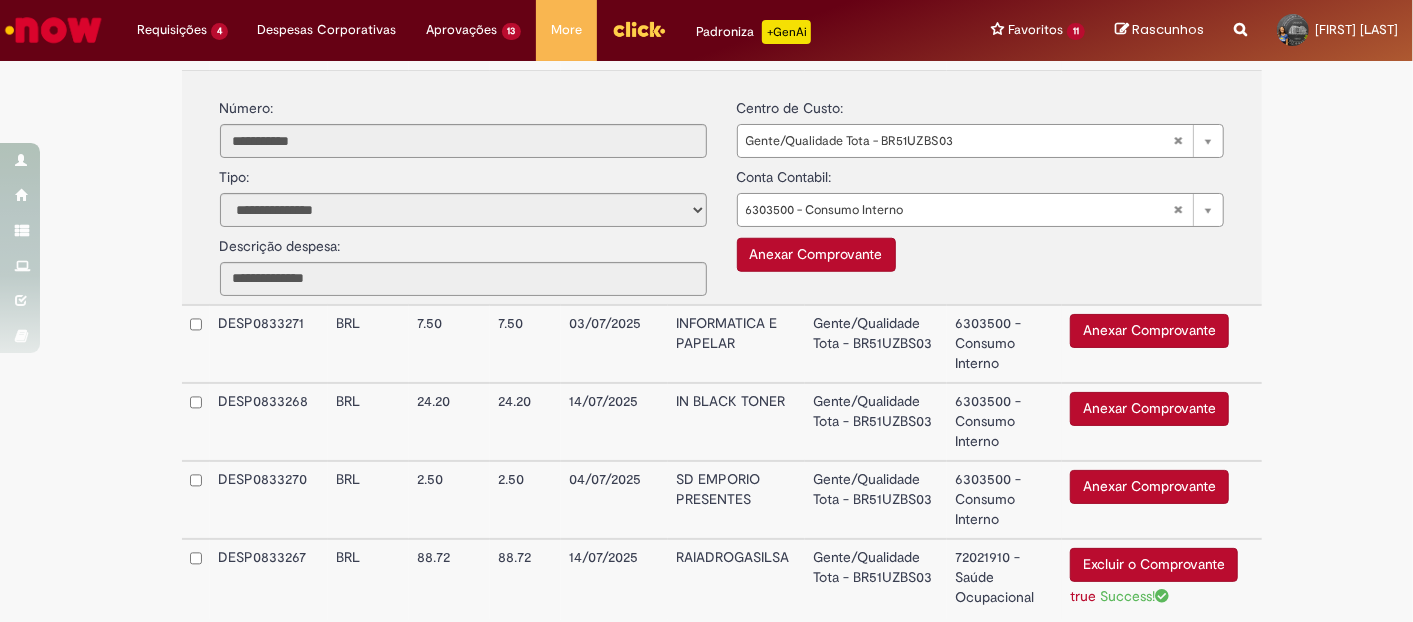 click on "Anexar Comprovante" at bounding box center [1149, 409] 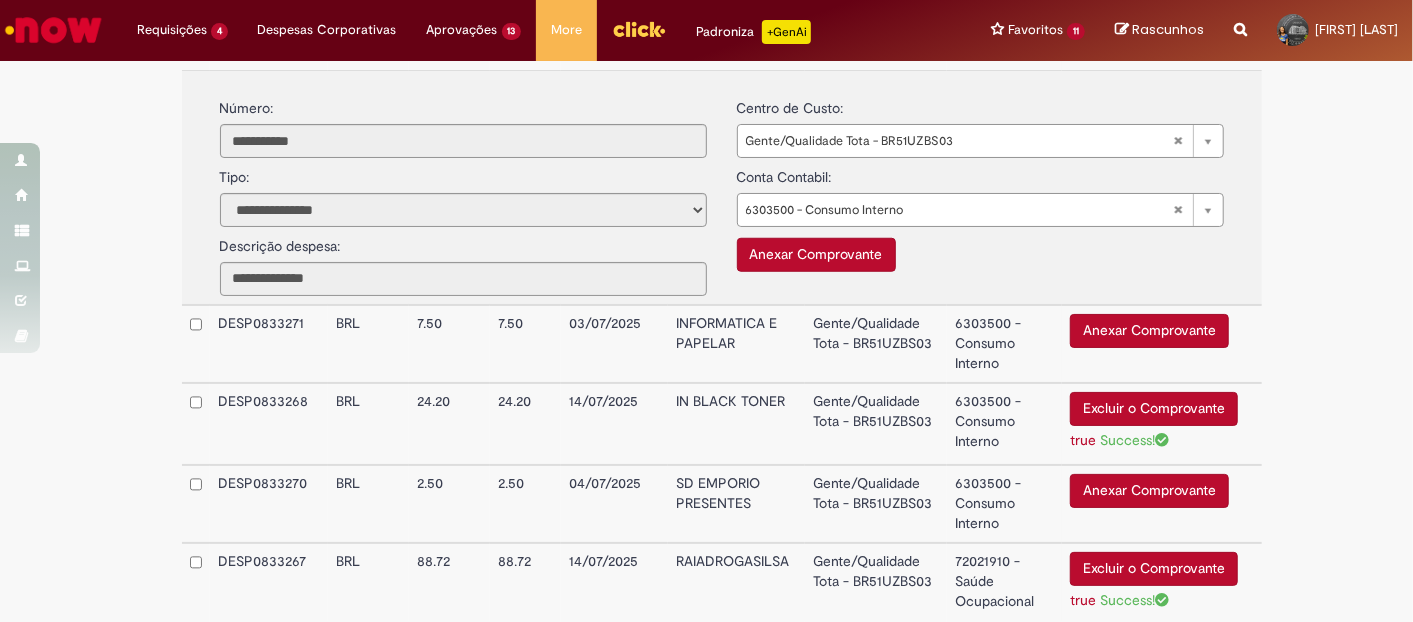 click on "Gente/Qualidade Tota - BR51UZBS03" at bounding box center [876, 424] 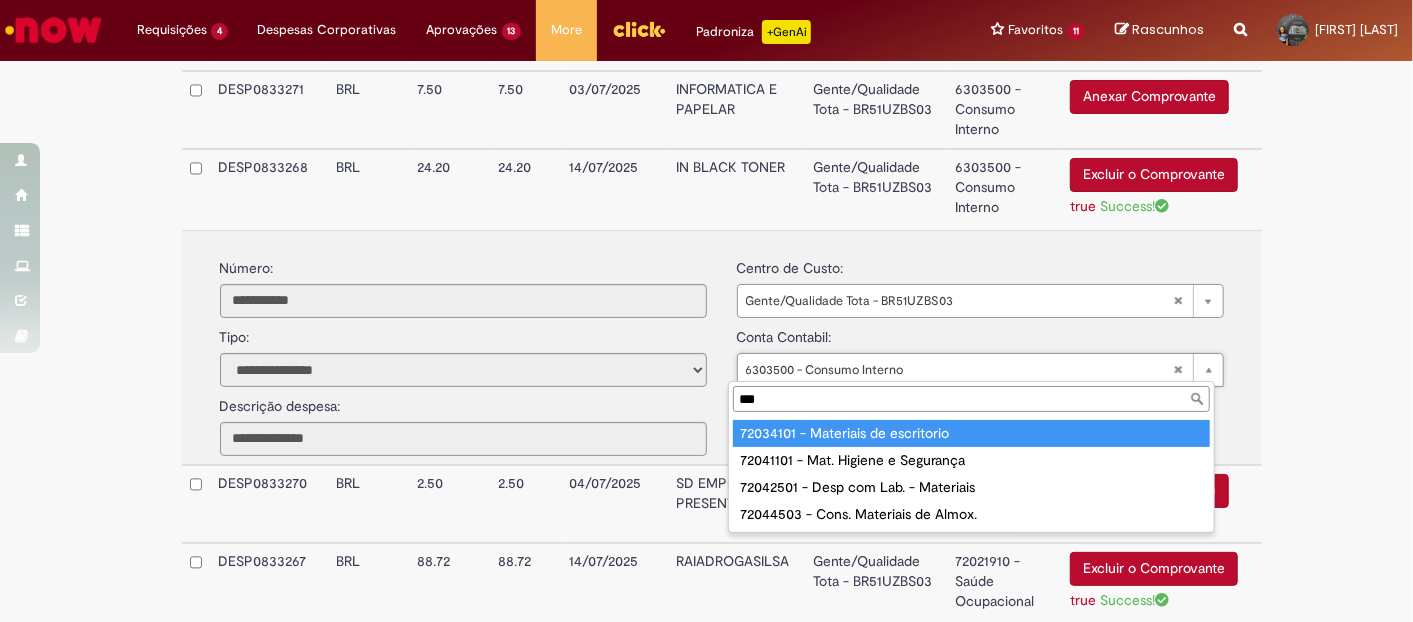 type on "***" 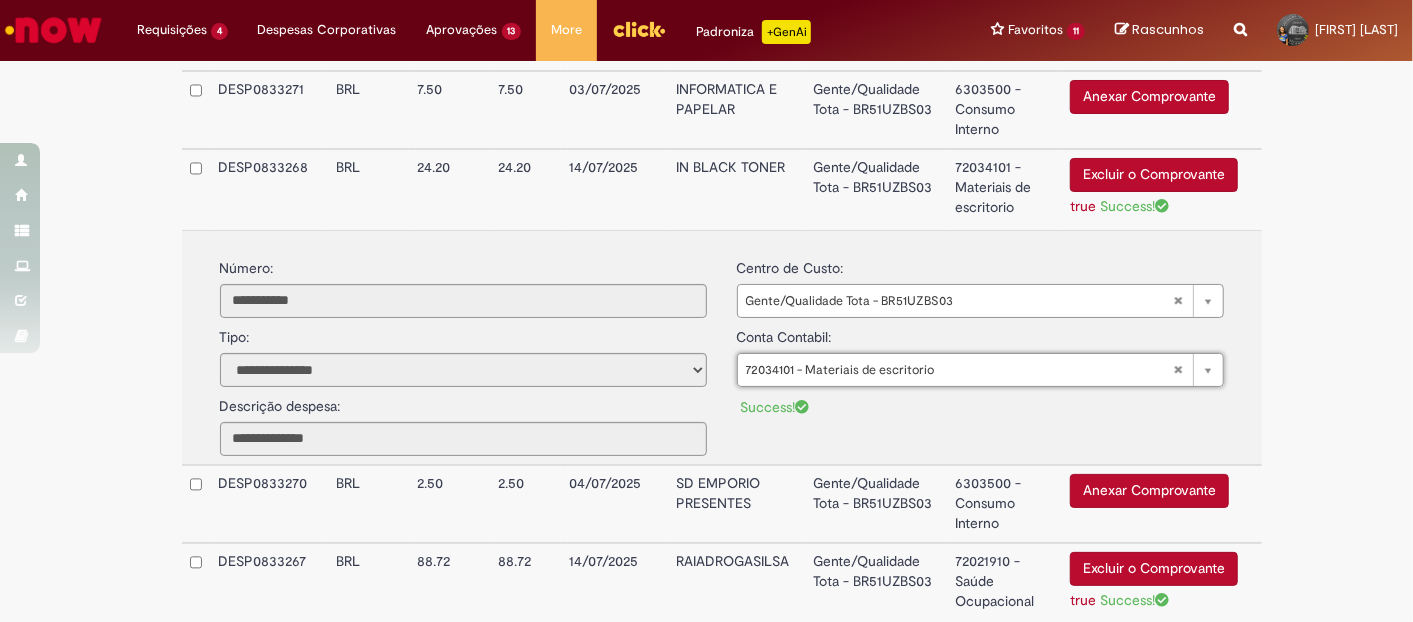 click on "72034101 - Materiais de escritorio" at bounding box center (1004, 189) 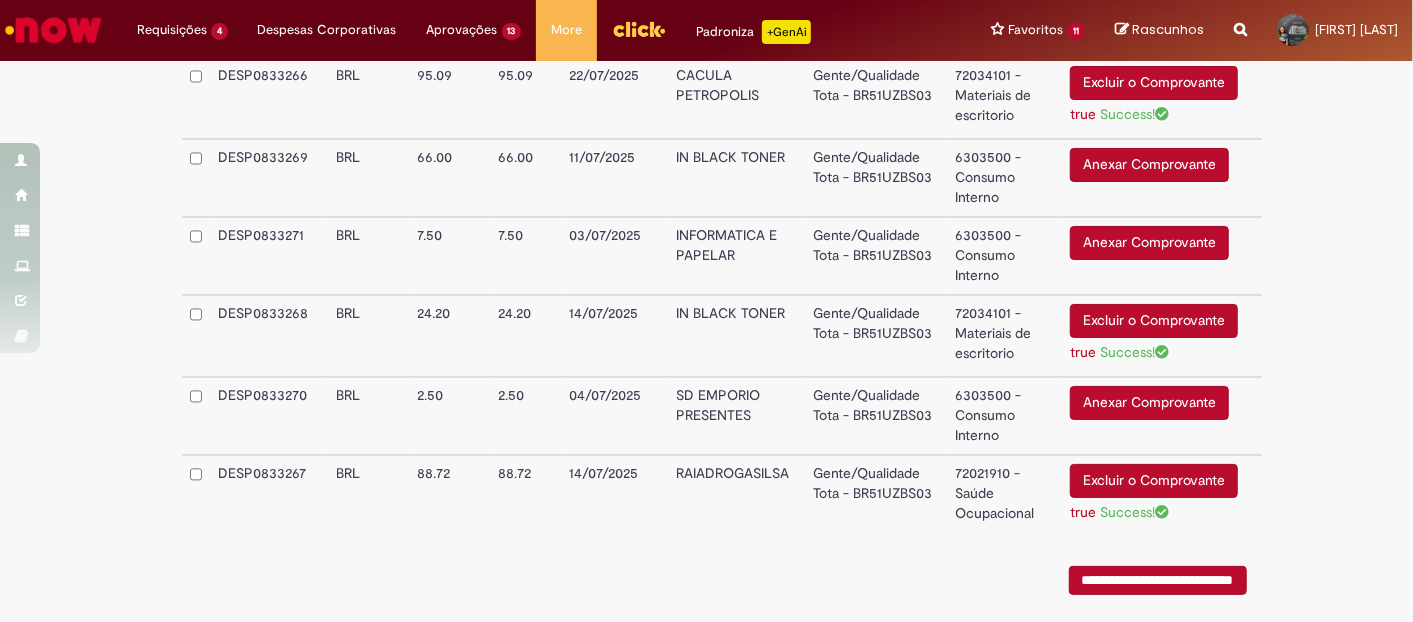 scroll, scrollTop: 631, scrollLeft: 0, axis: vertical 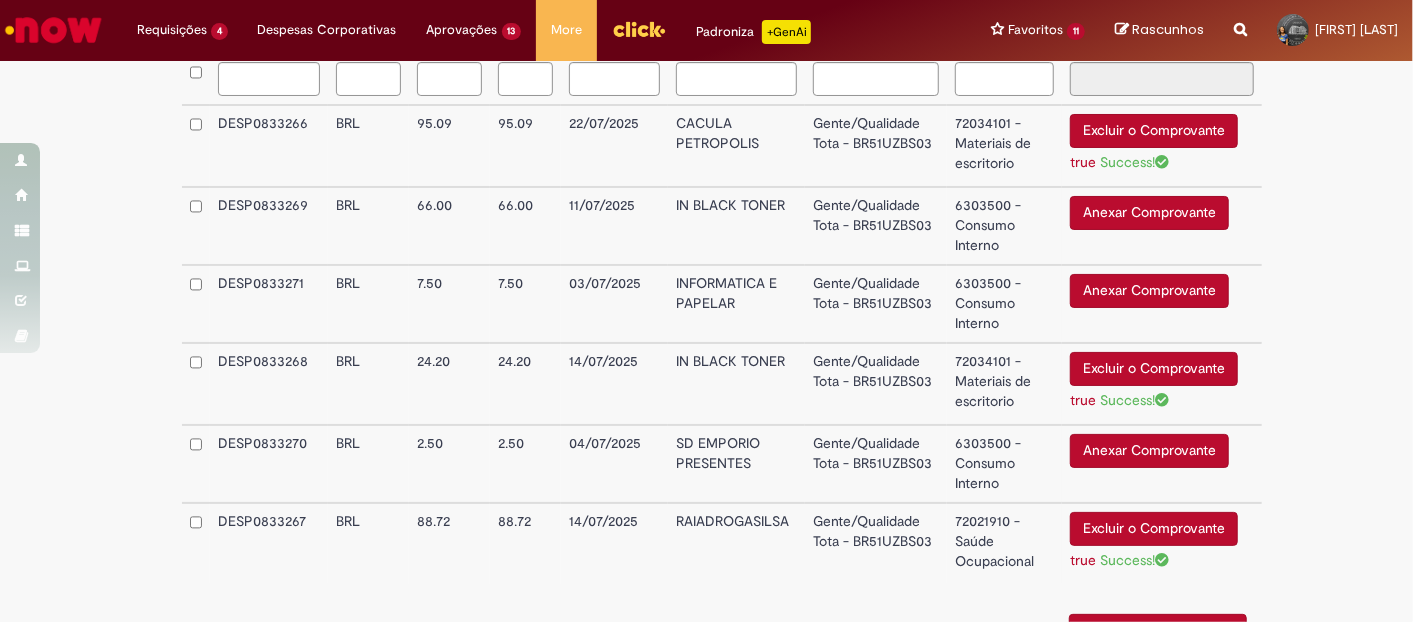 click on "INFORMATICA E PAPELAR" at bounding box center [736, 304] 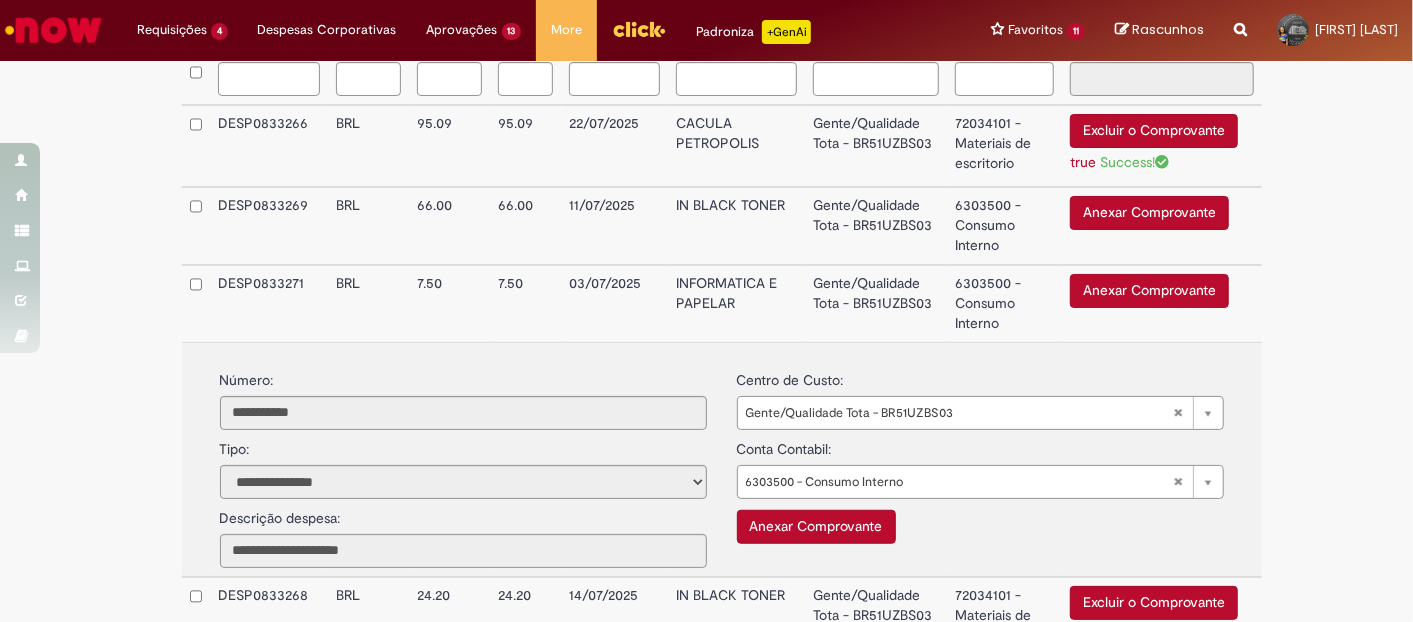 click on "Anexar Comprovante" at bounding box center [816, 527] 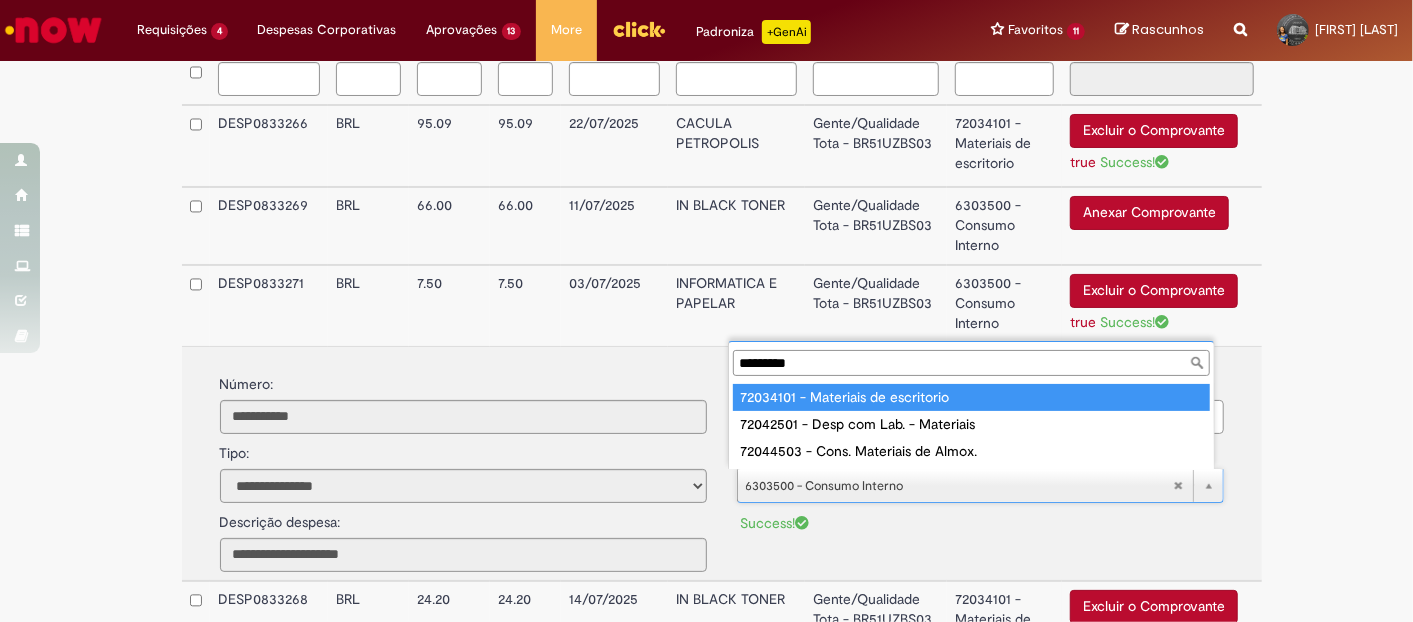 type on "*********" 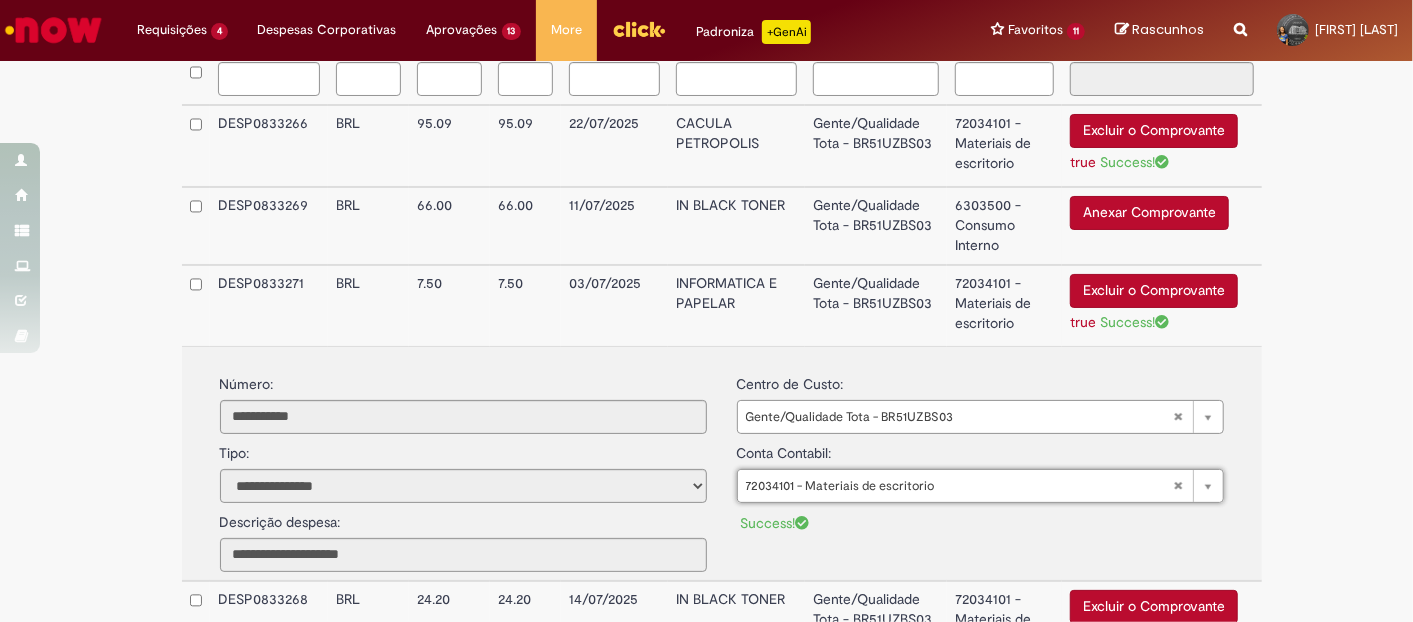 click on "Success!
Comprovante:" at bounding box center (980, 521) 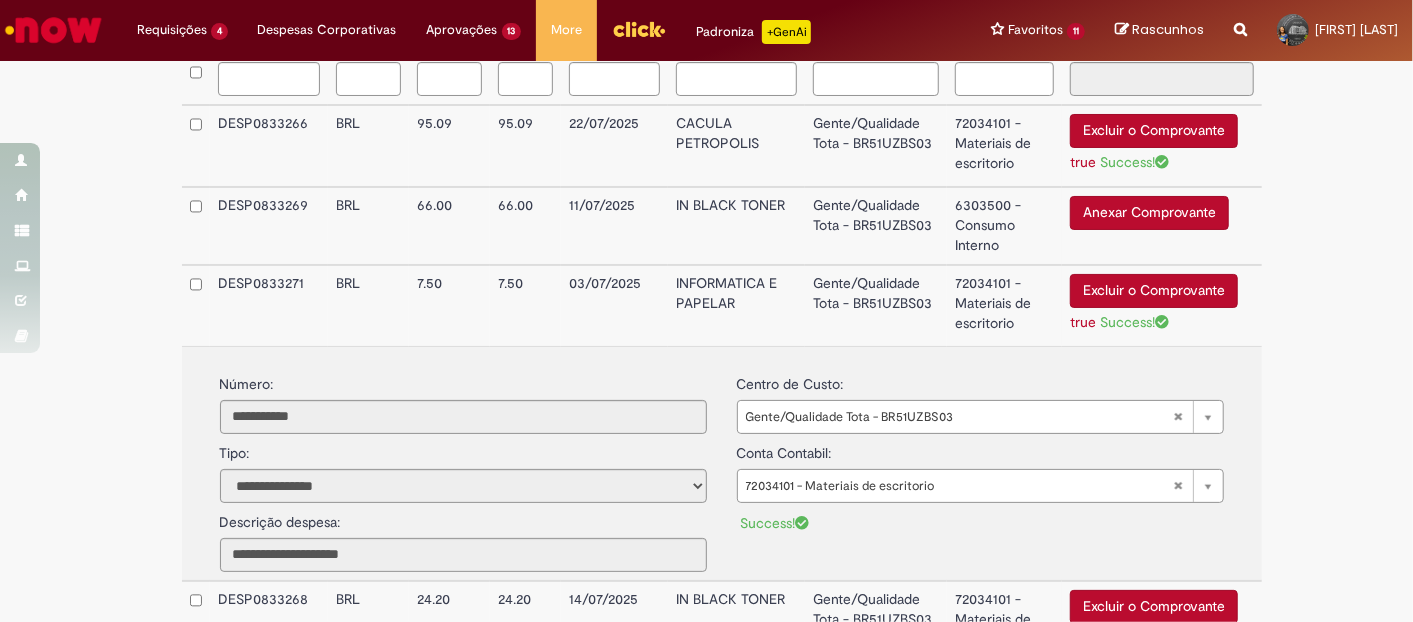 click on "Gente/Qualidade Tota - BR51UZBS03" at bounding box center (876, 305) 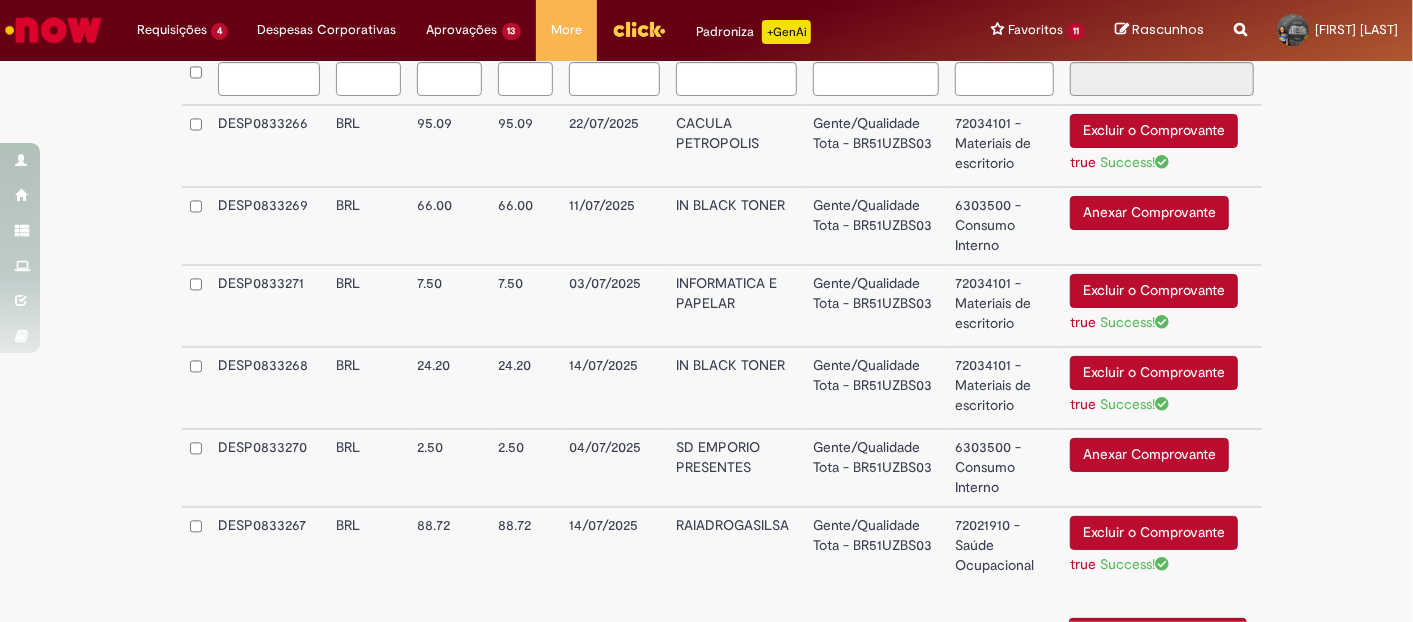 click on "Gente/Qualidade Tota - BR51UZBS03" at bounding box center [876, 468] 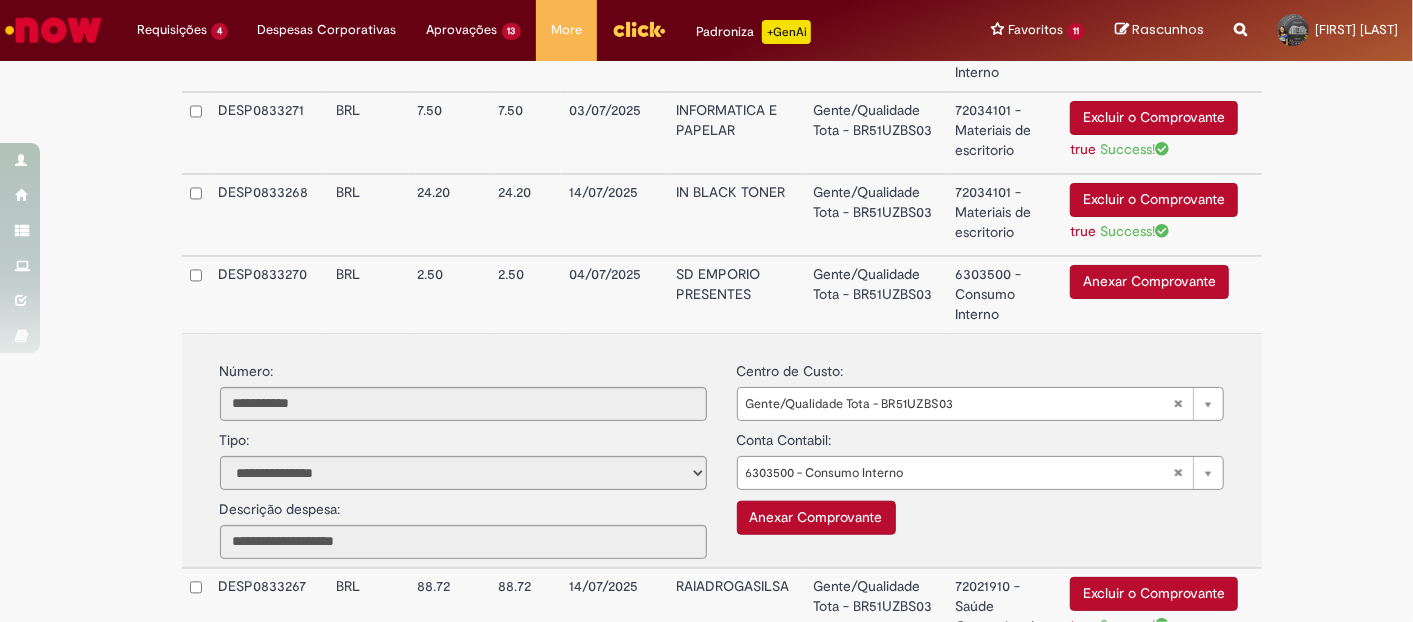 scroll, scrollTop: 853, scrollLeft: 0, axis: vertical 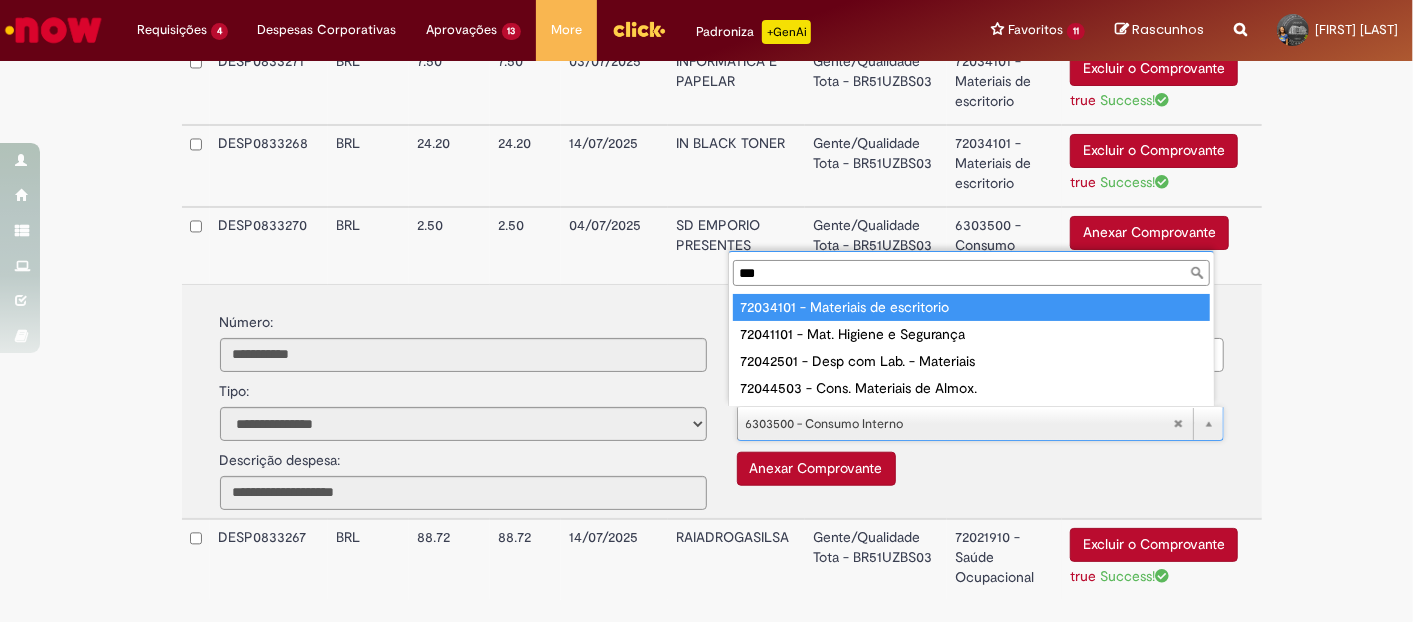 type on "***" 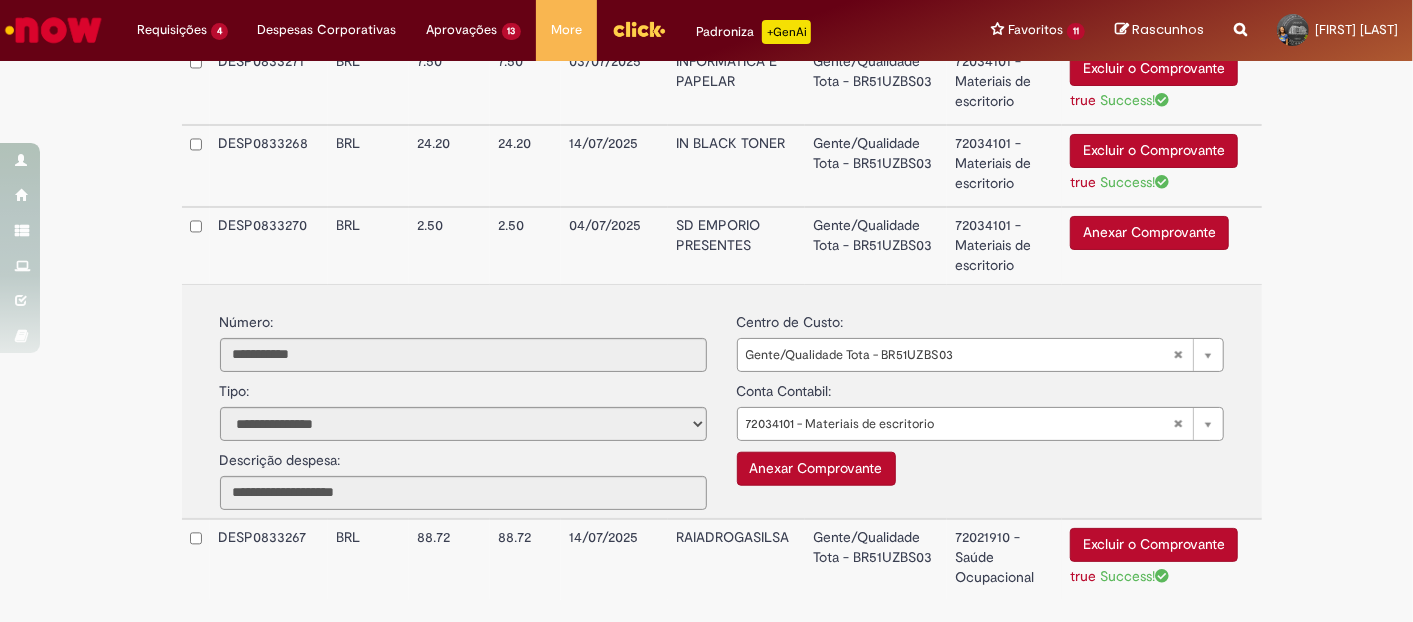 click on "Anexar Comprovante" at bounding box center [816, 469] 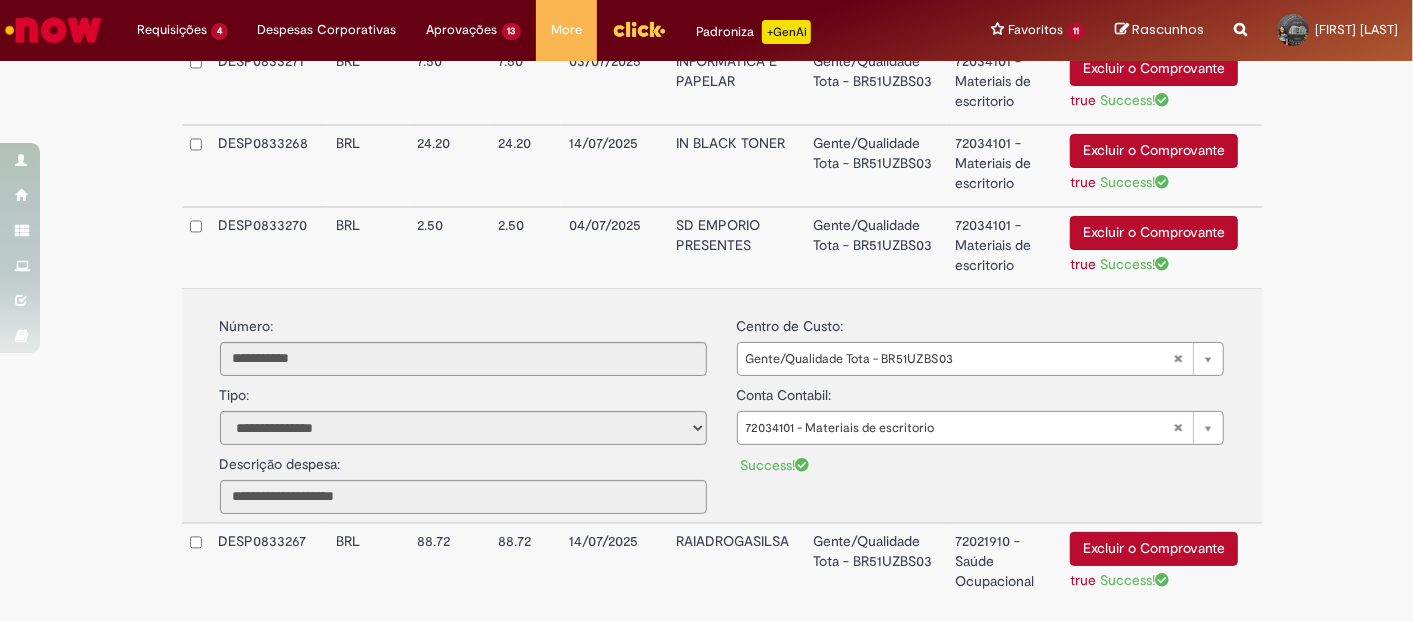 click on "72034101 - Materiais de escritorio" at bounding box center [1004, 247] 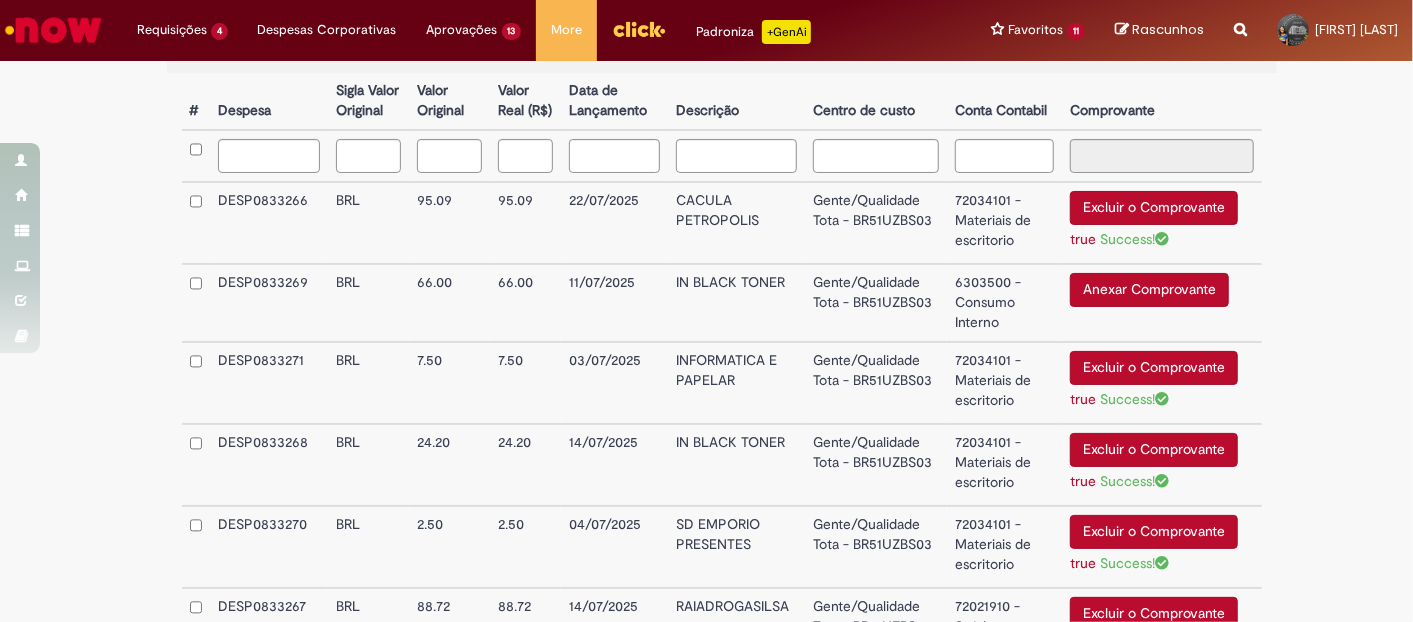 scroll, scrollTop: 526, scrollLeft: 0, axis: vertical 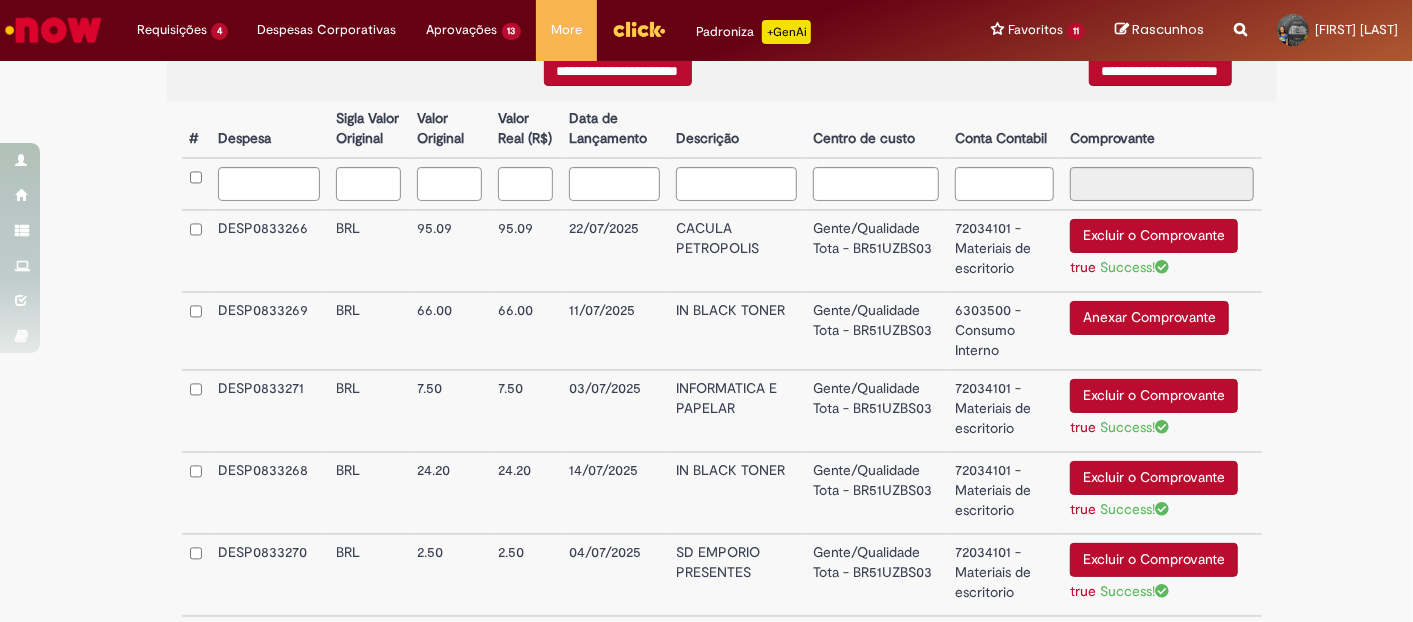 click on "Gente/Qualidade Tota - BR51UZBS03" at bounding box center (876, 331) 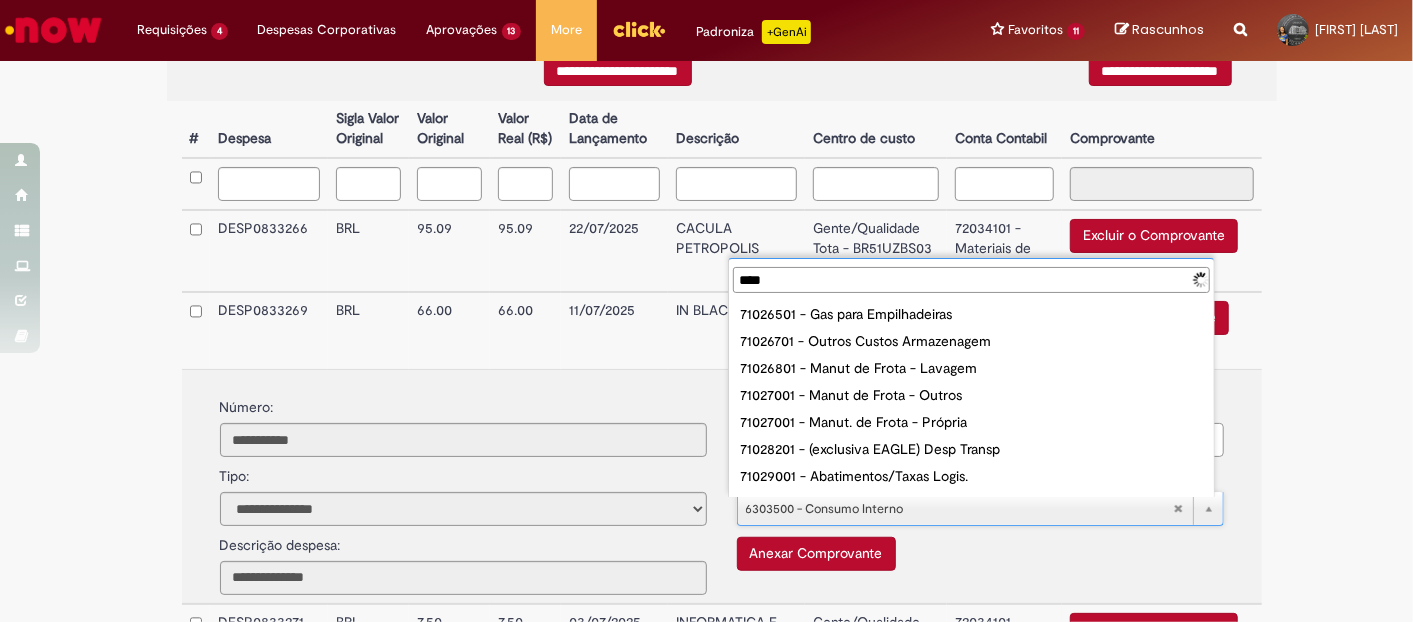 type on "*****" 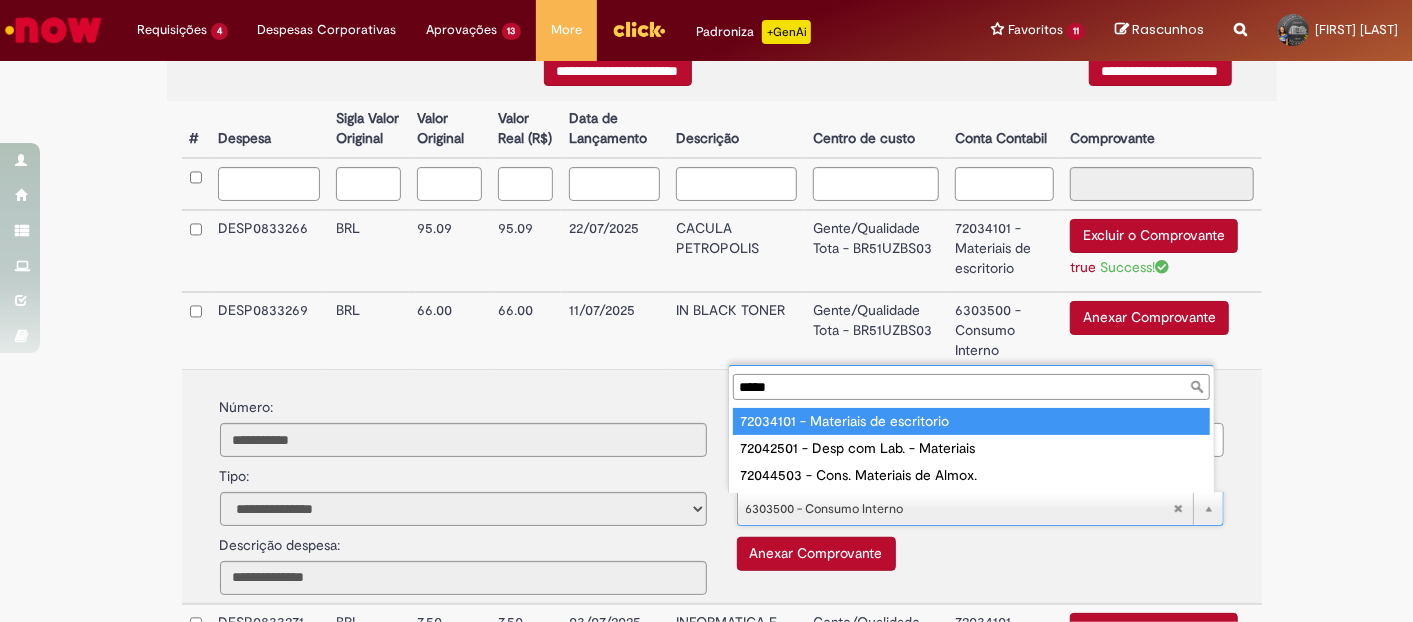 type on "**********" 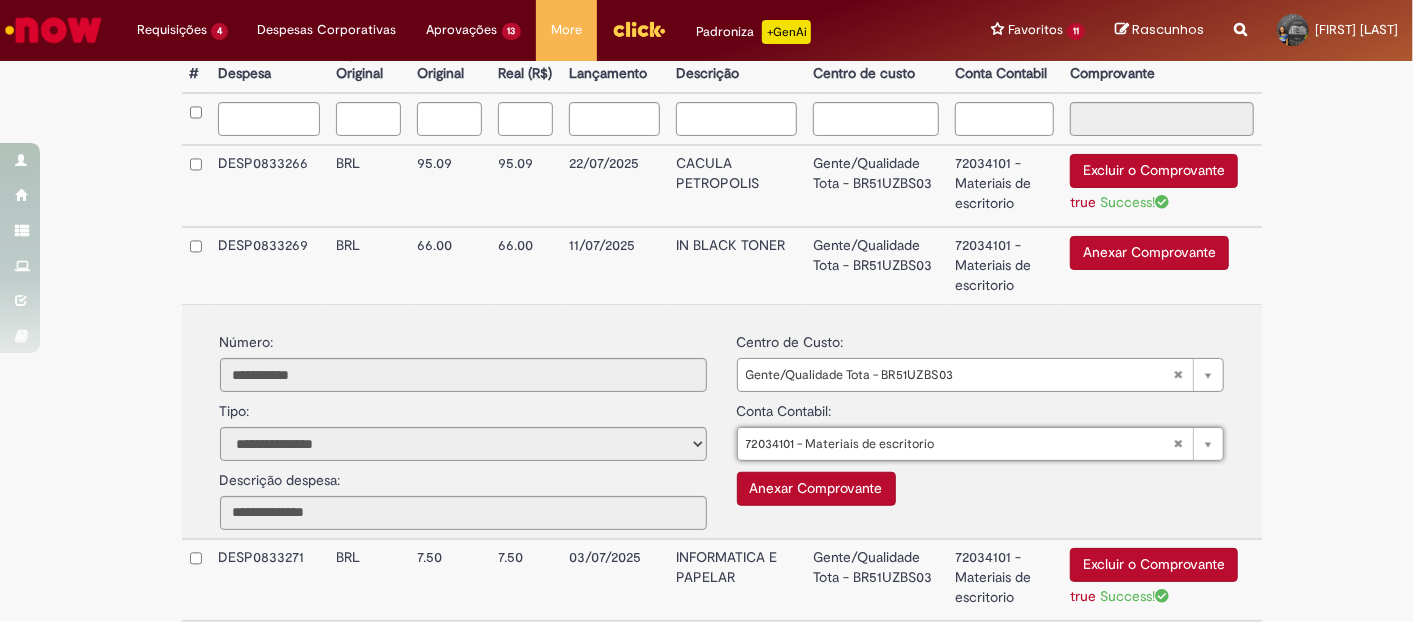 scroll, scrollTop: 637, scrollLeft: 0, axis: vertical 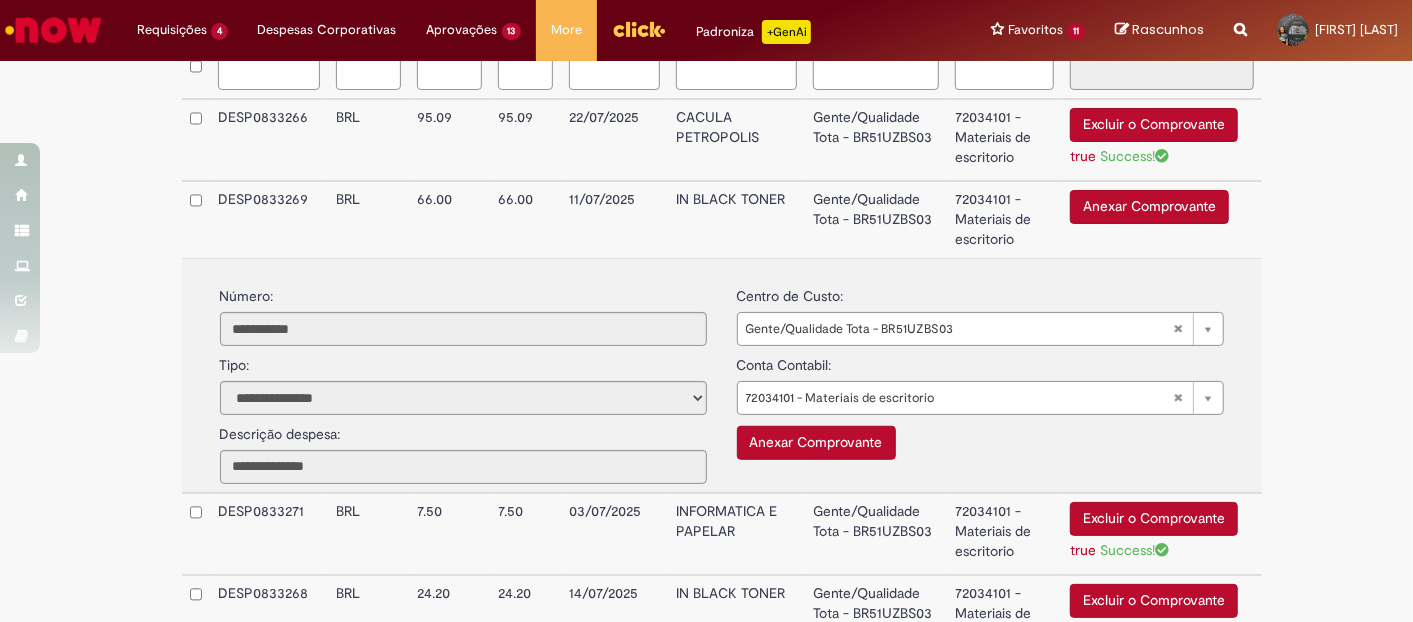 click on "Anexar Comprovante" at bounding box center (816, 443) 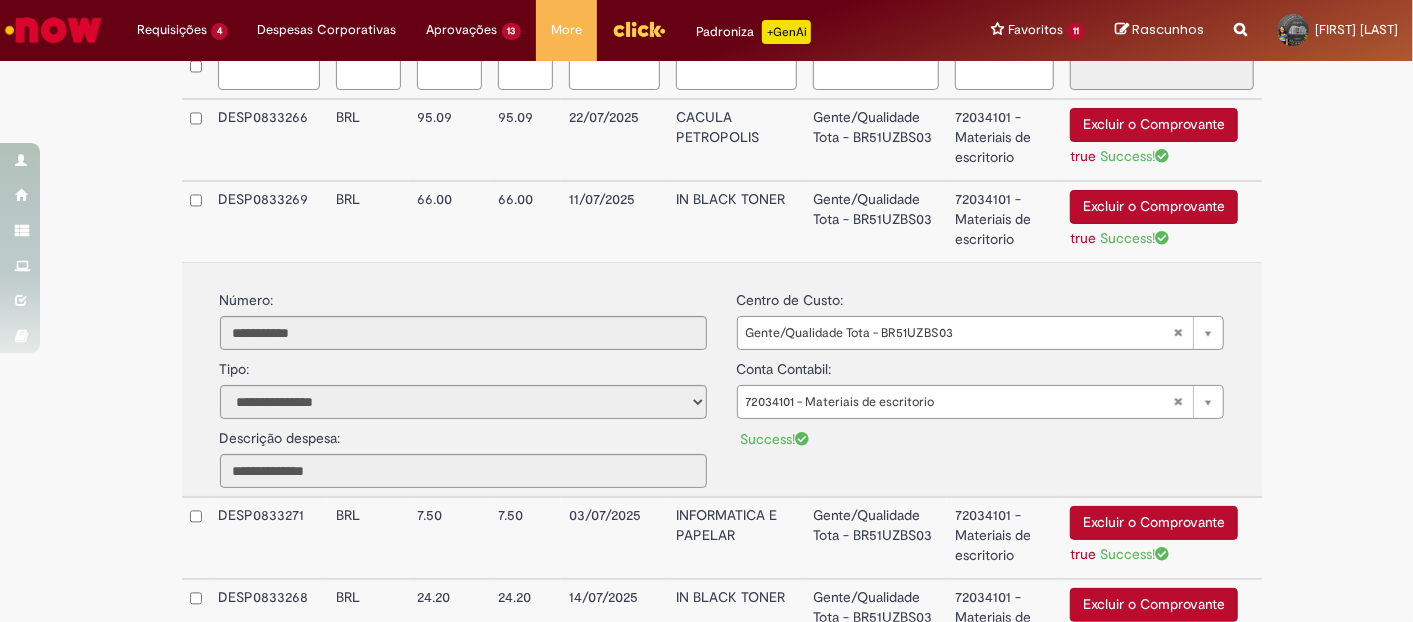 click on "Gente/Qualidade Tota - BR51UZBS03" at bounding box center [876, 221] 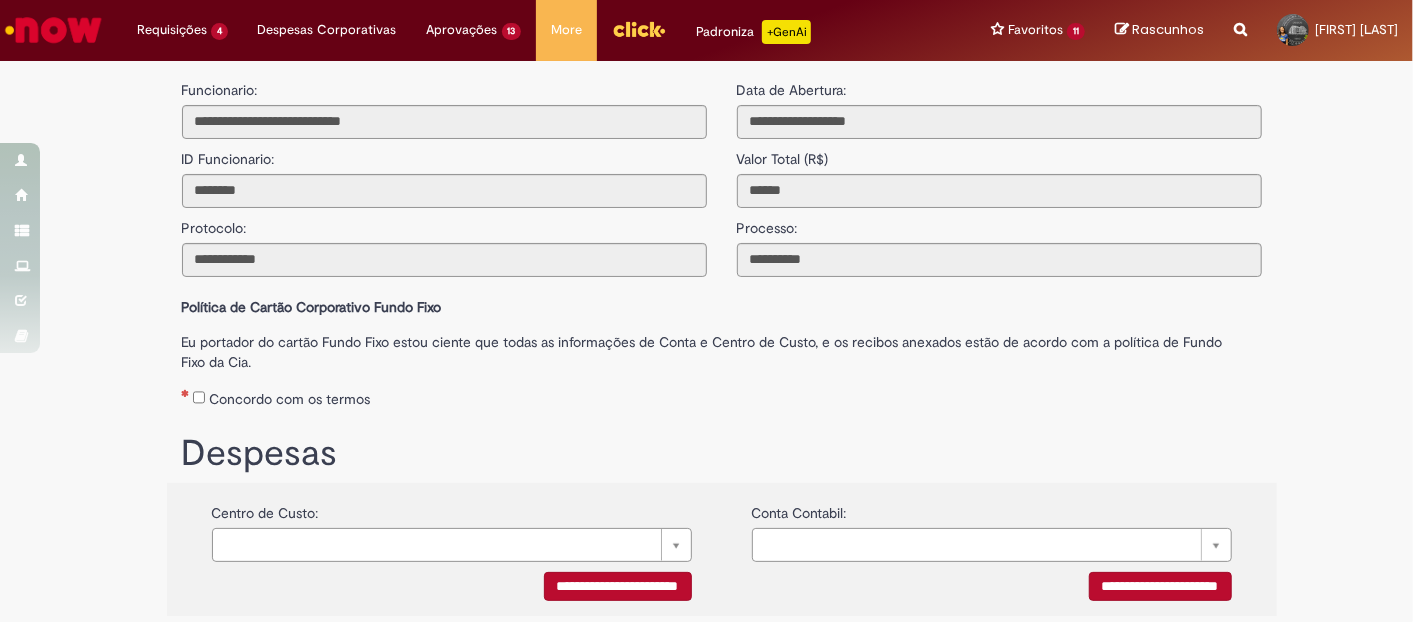 scroll, scrollTop: 0, scrollLeft: 0, axis: both 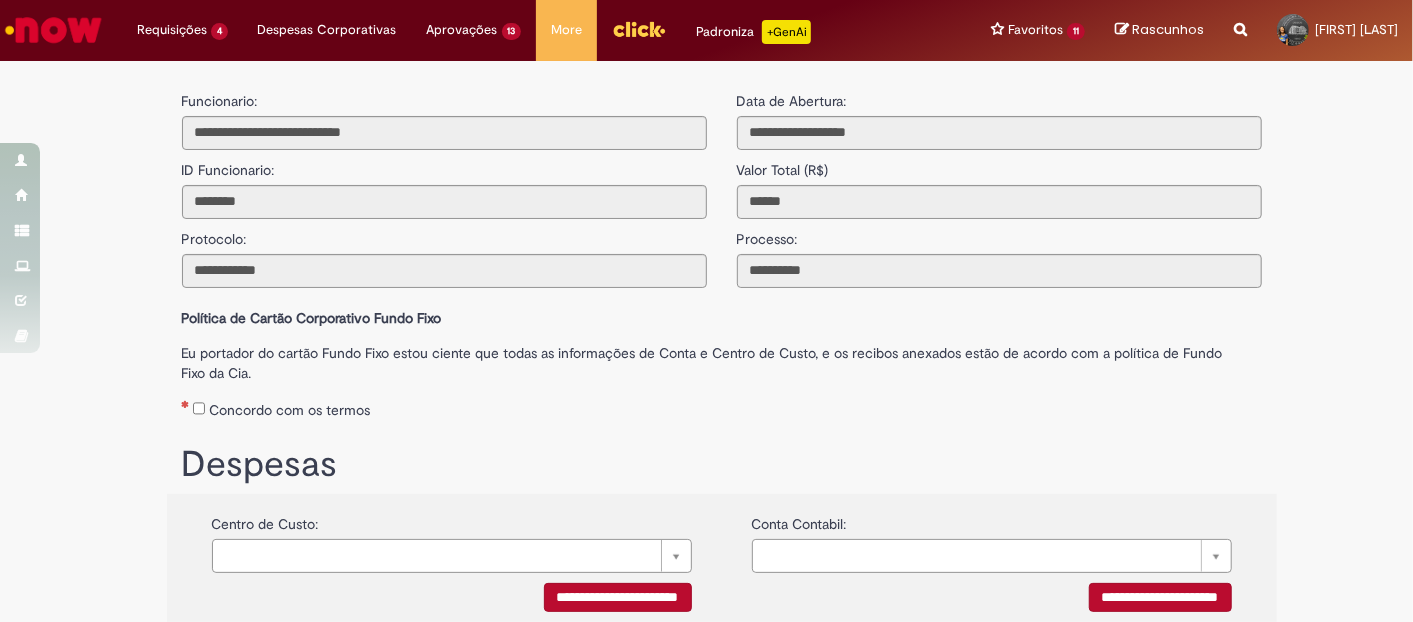 click on "Concordo com os termos" at bounding box center (289, 410) 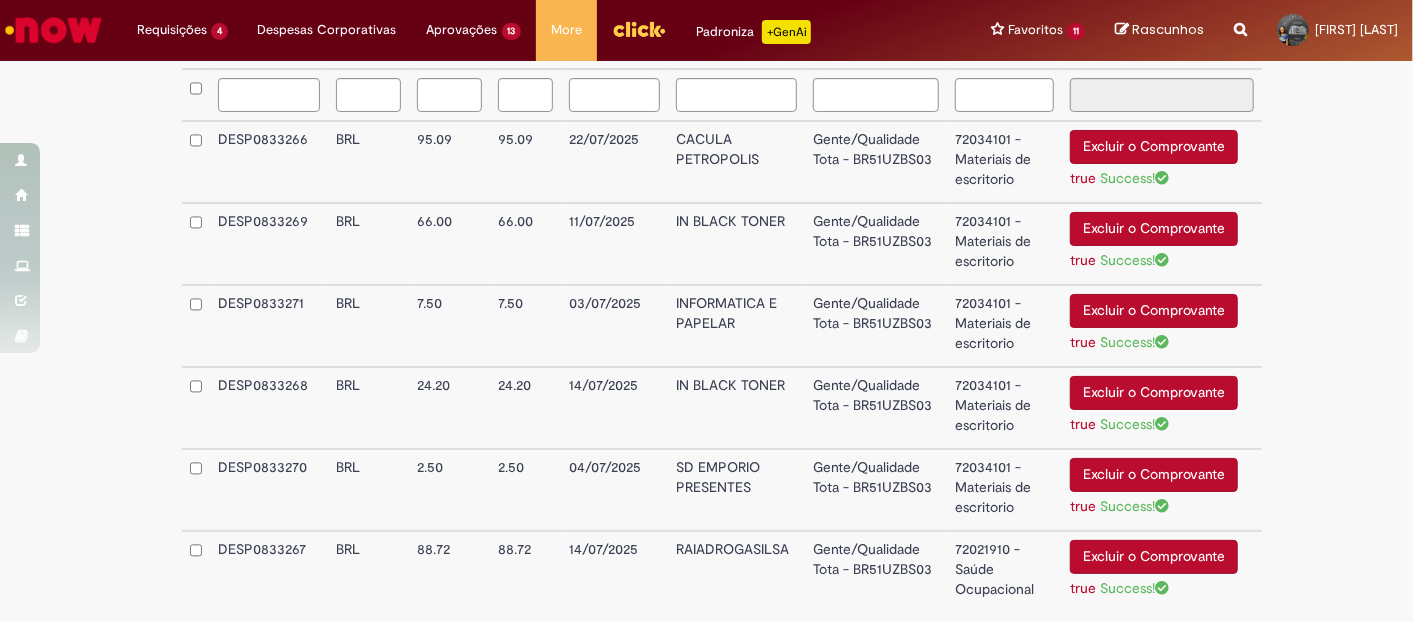 scroll, scrollTop: 751, scrollLeft: 0, axis: vertical 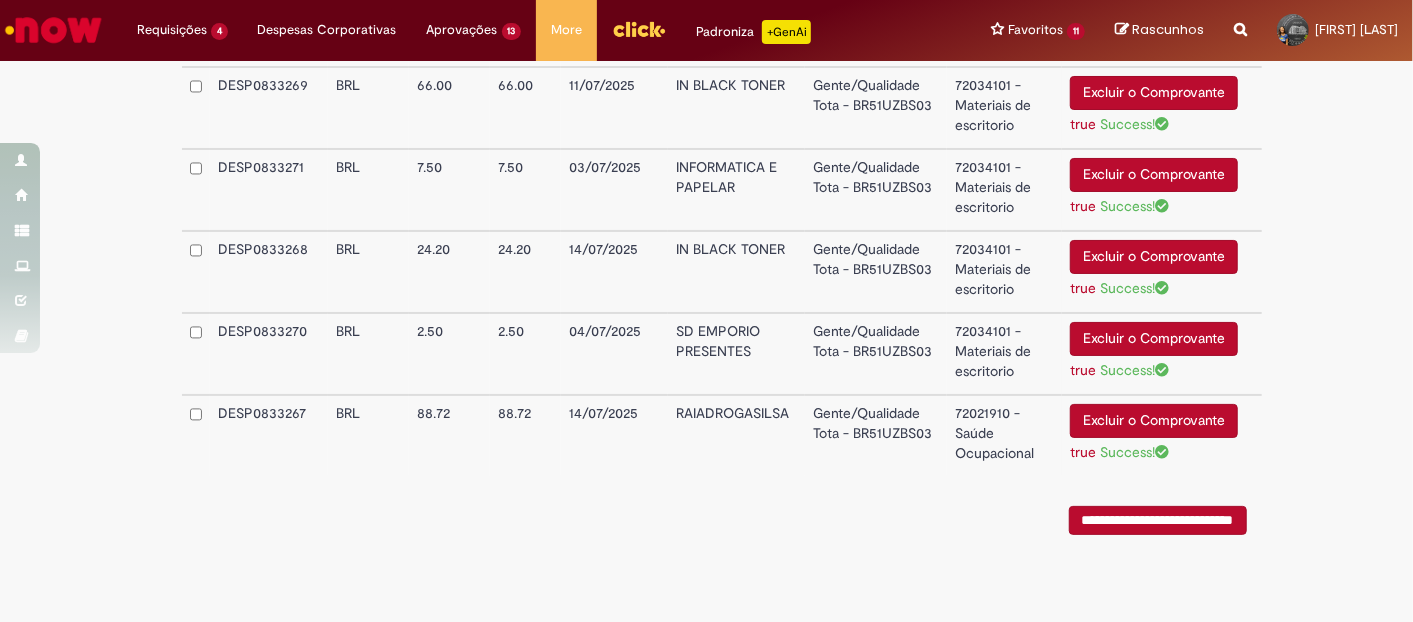 click on "**********" at bounding box center (1158, 520) 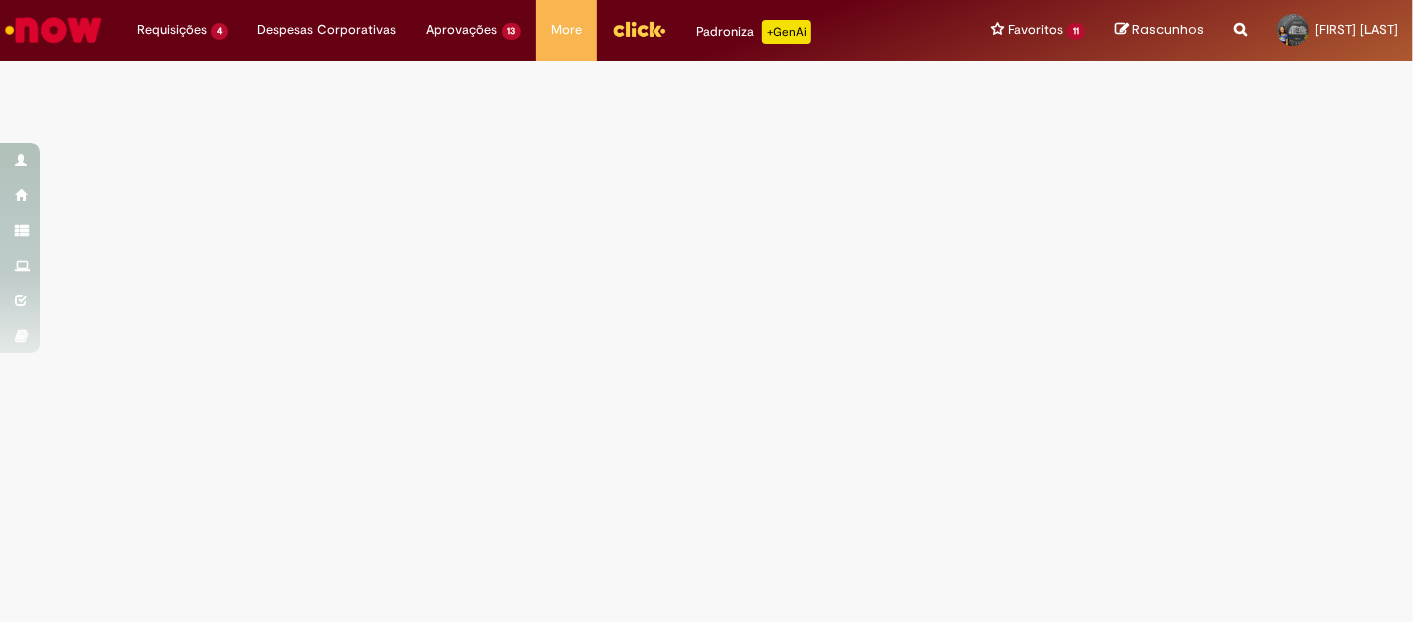 scroll, scrollTop: 0, scrollLeft: 0, axis: both 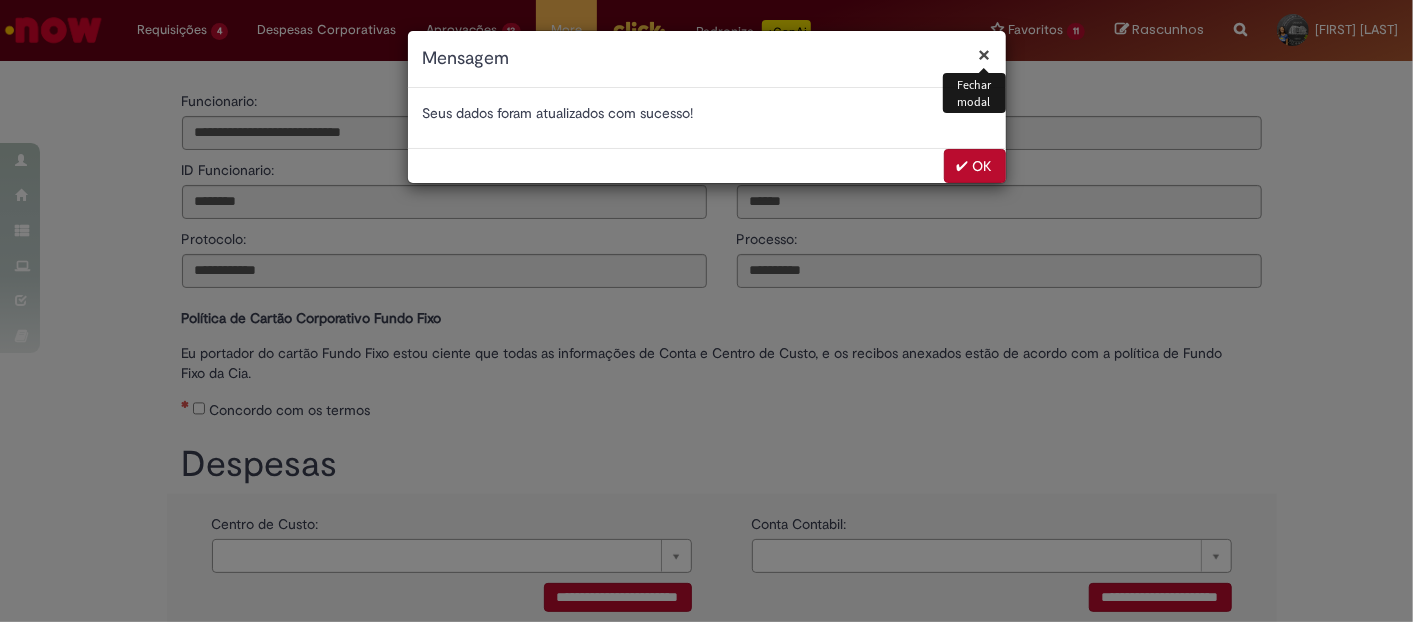 click on "✔ OK" at bounding box center (975, 166) 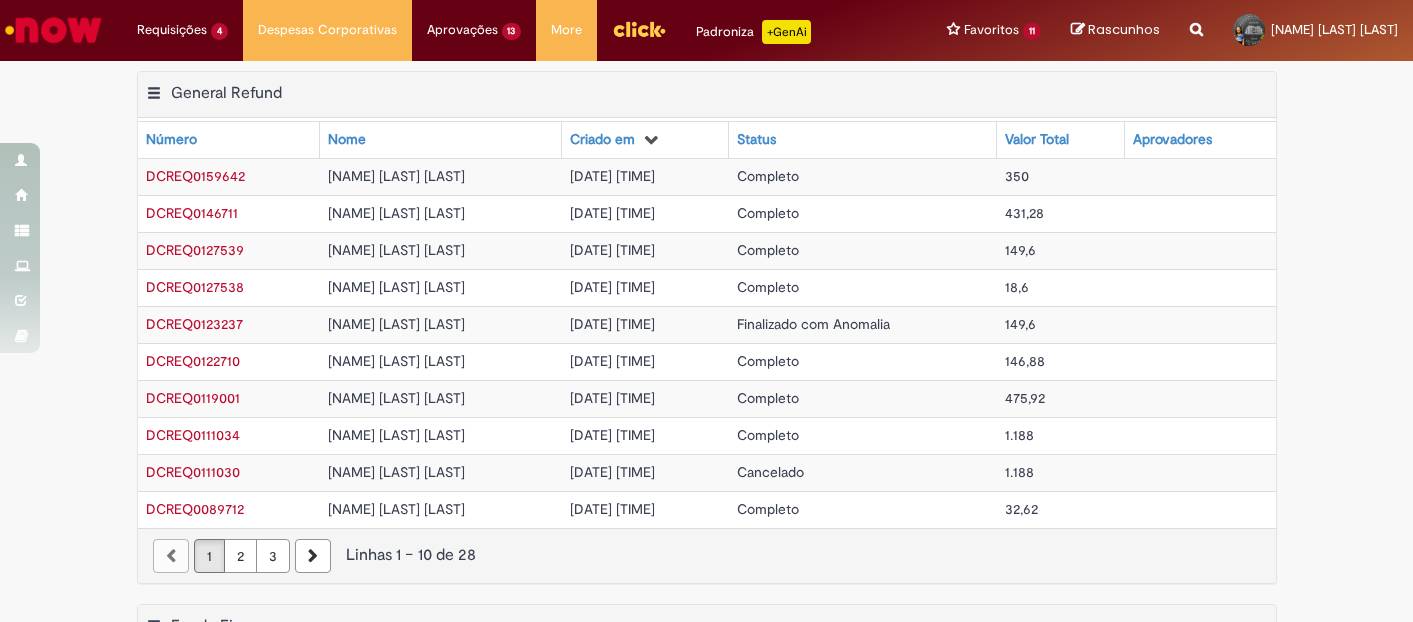 scroll, scrollTop: 0, scrollLeft: 0, axis: both 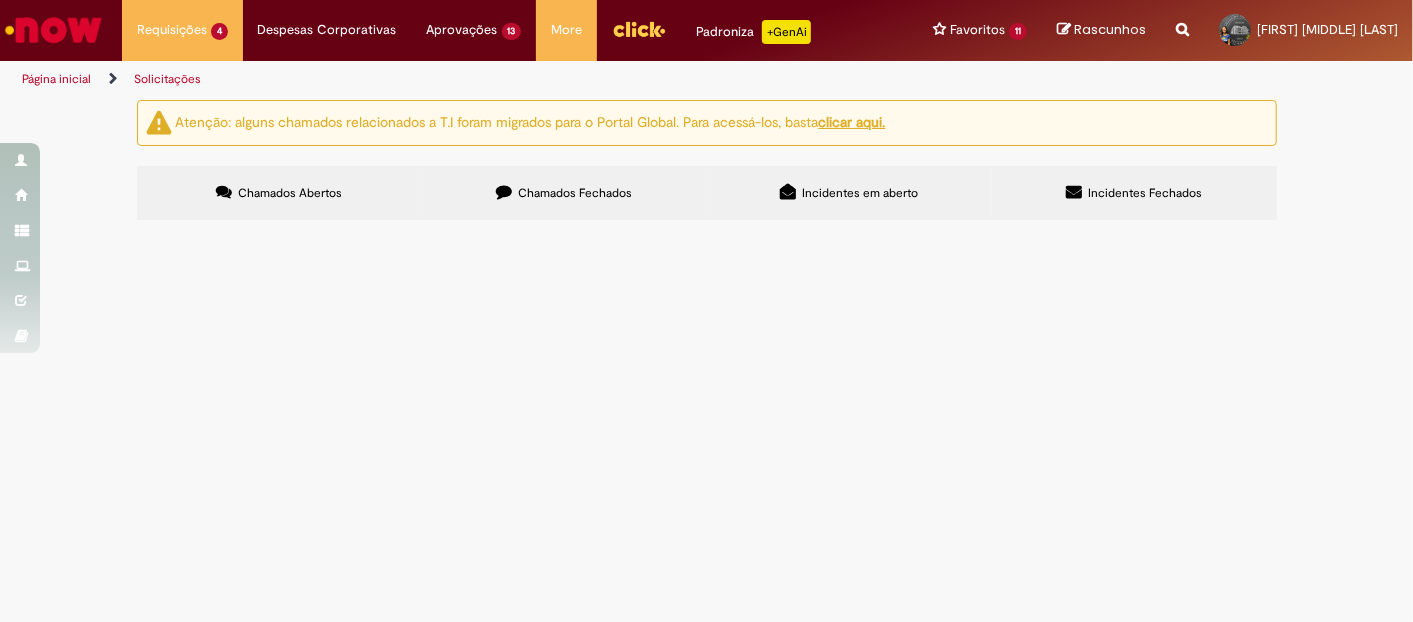 click on "Oferta" at bounding box center (0, 0) 